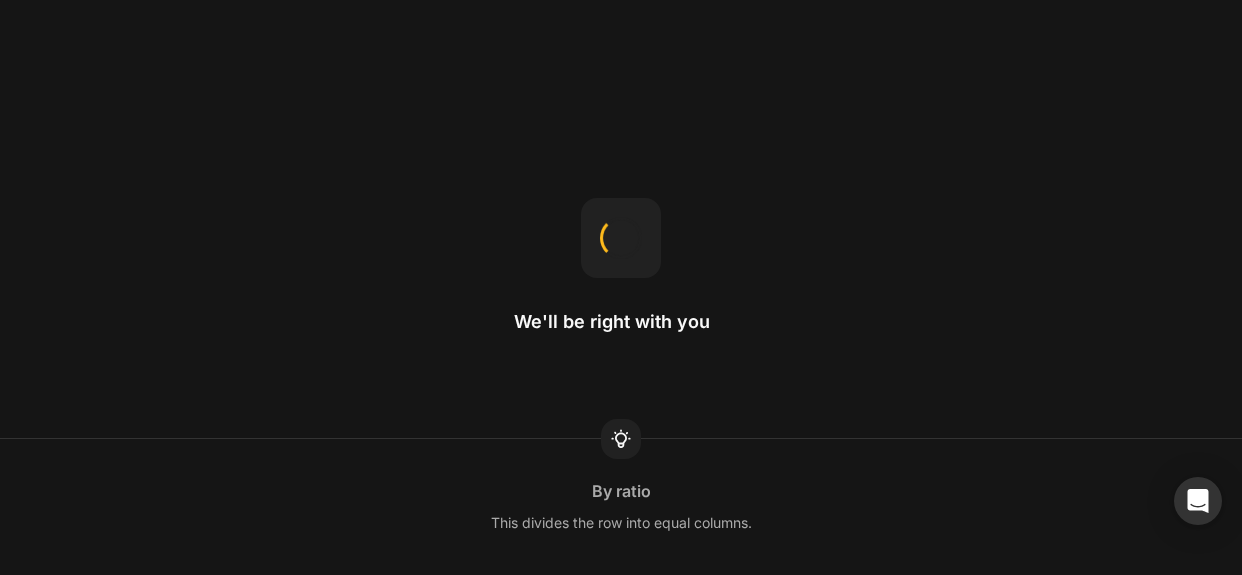 scroll, scrollTop: 0, scrollLeft: 0, axis: both 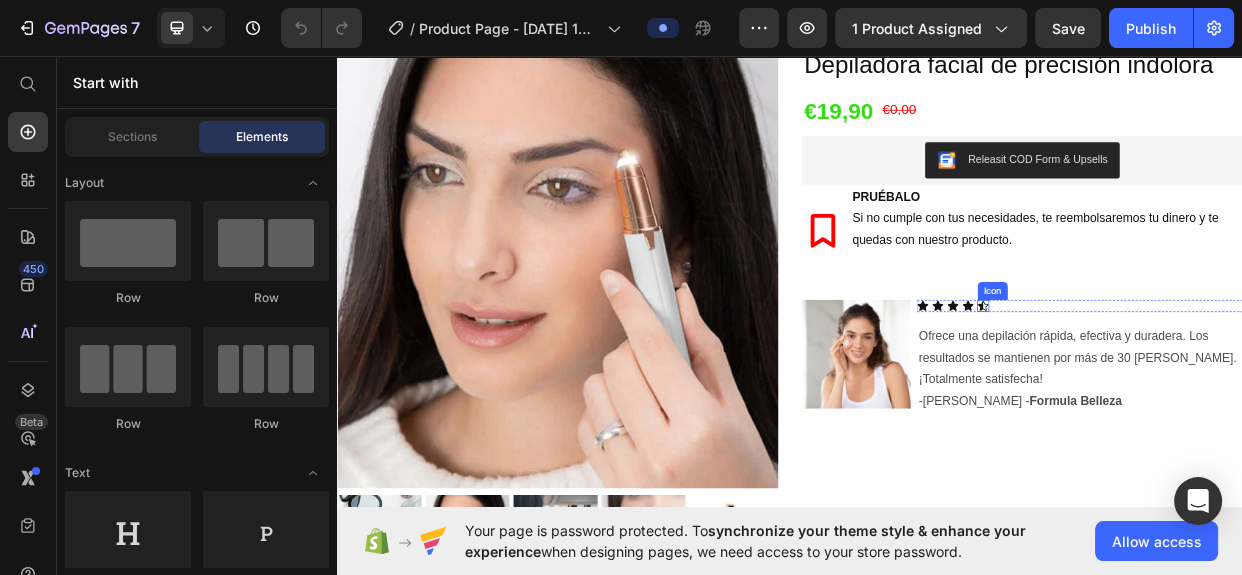 click 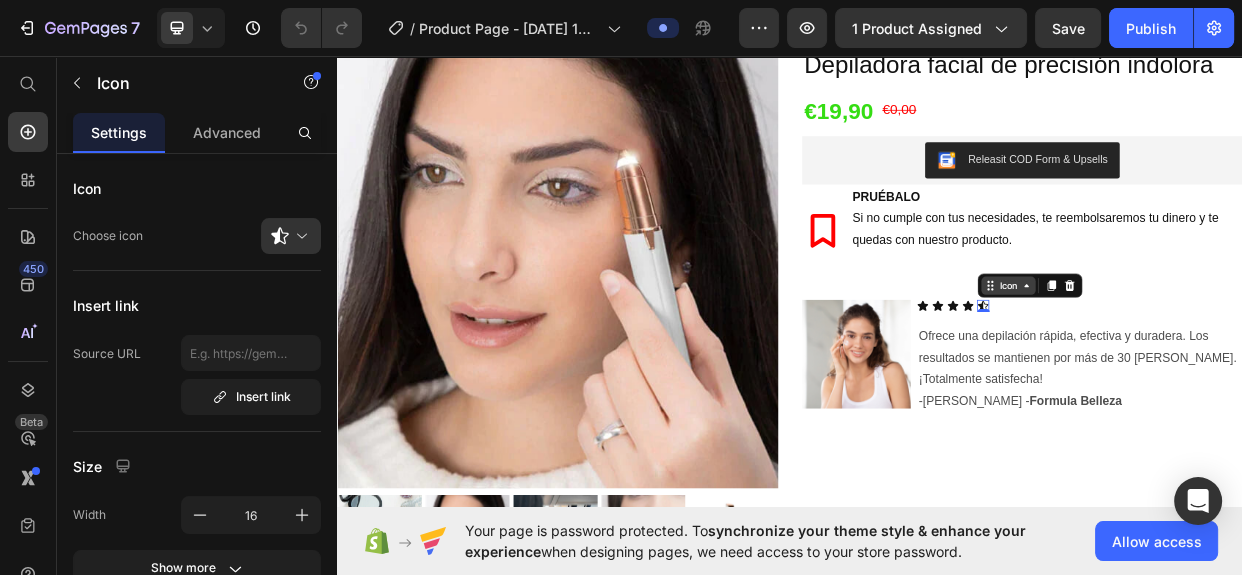 click 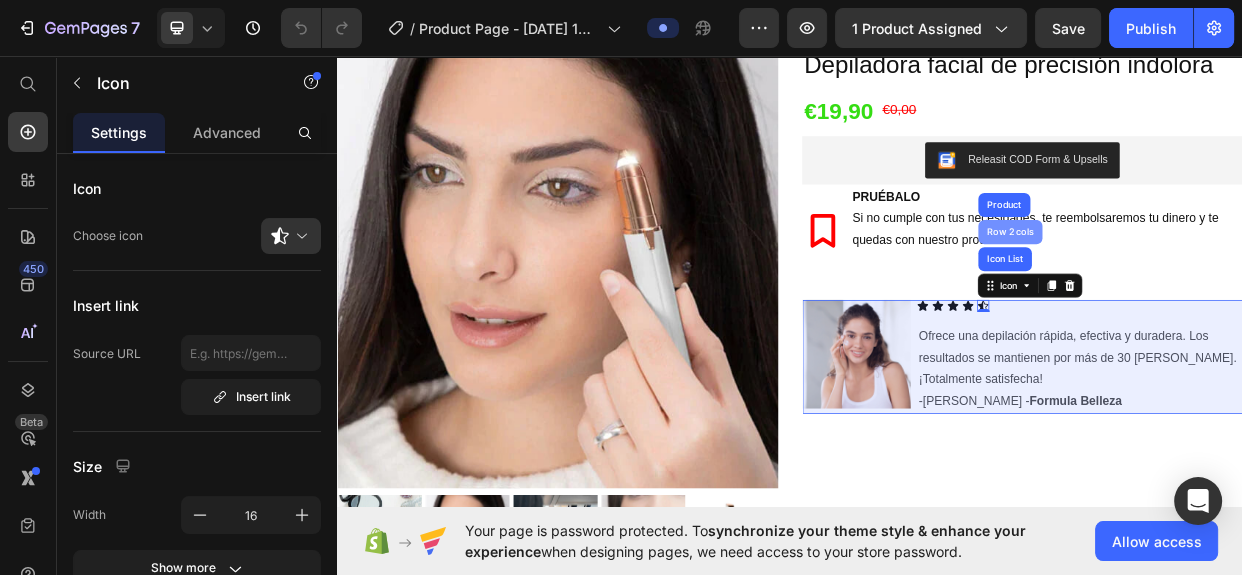 click on "Row 2 cols" at bounding box center [1228, 292] 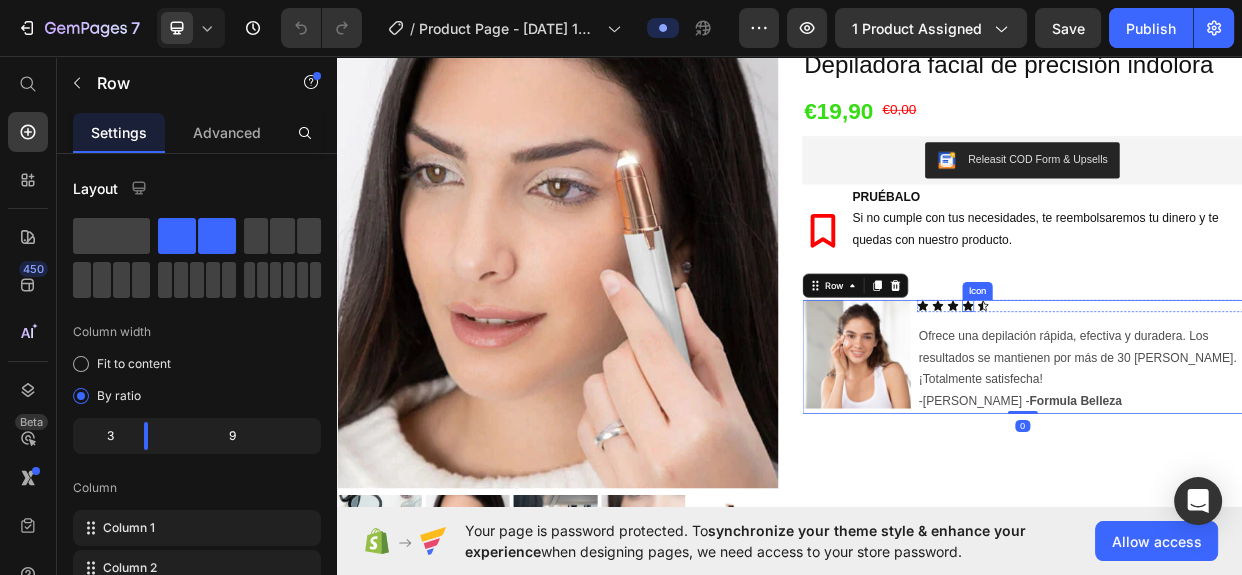 click 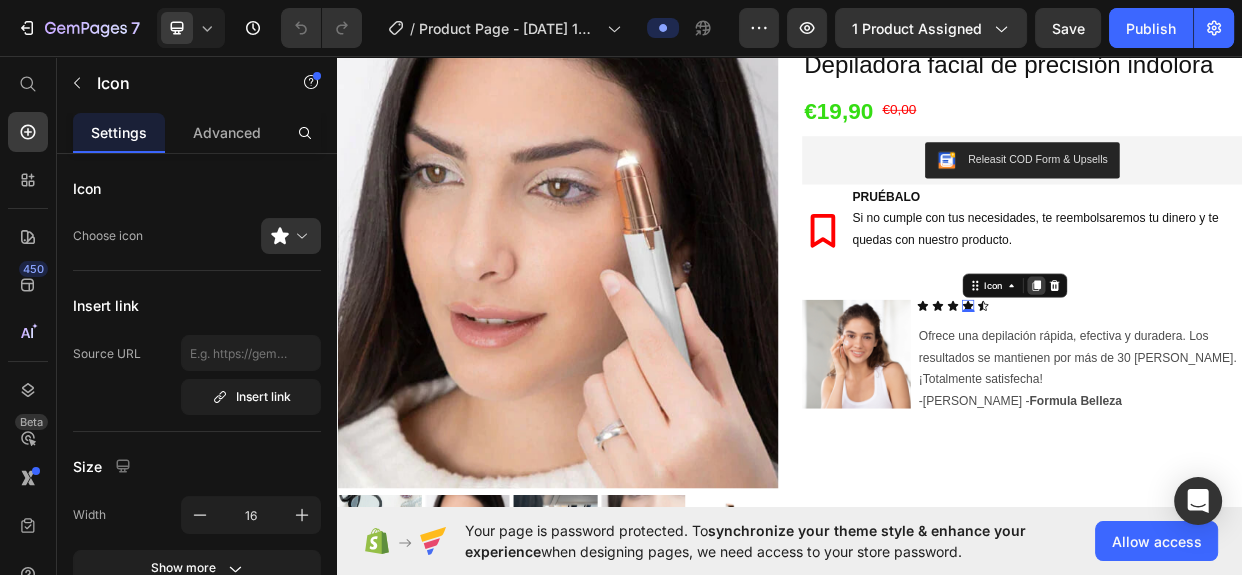 click at bounding box center [1263, 363] 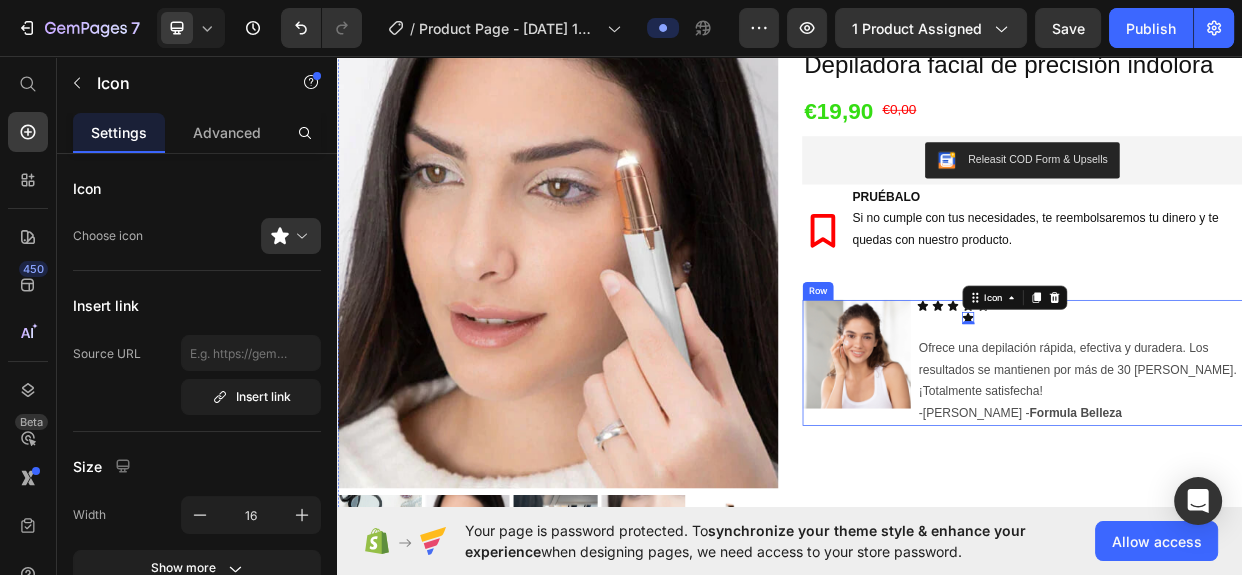 click on "Icon Icon Icon Icon Icon   0 Icon Icon List Ofrece una depilación rápida, efectiva y duradera. Los resultados se mantienen por más de 30 [PERSON_NAME]. ¡Totalmente satisfecha! -[PERSON_NAME] - Formula Belleza Text Block" at bounding box center (1321, 465) 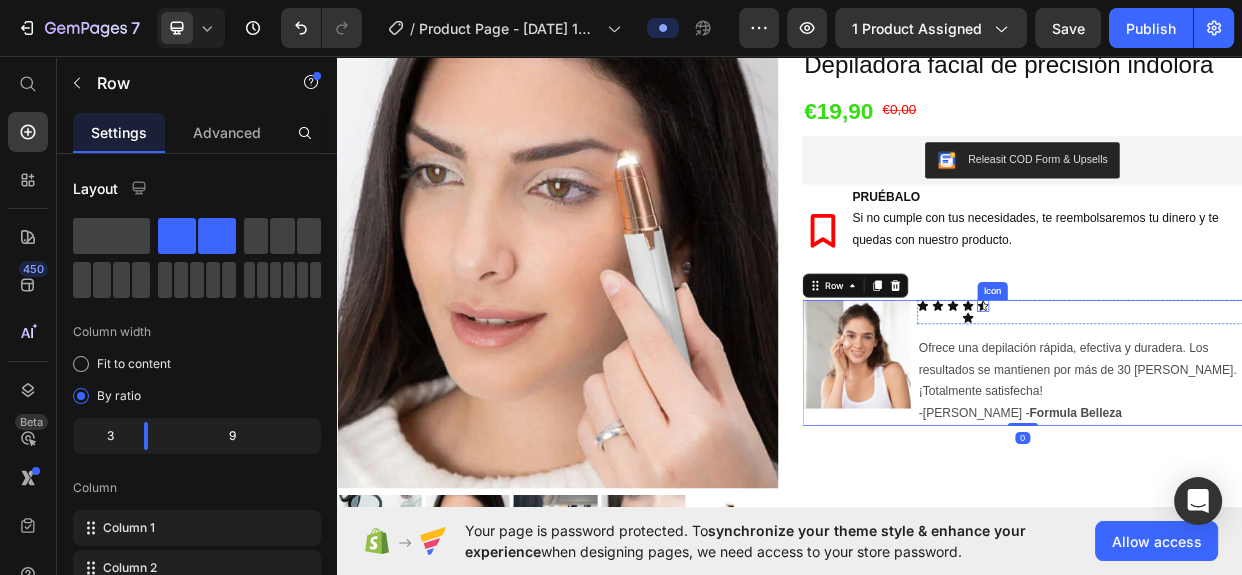 click 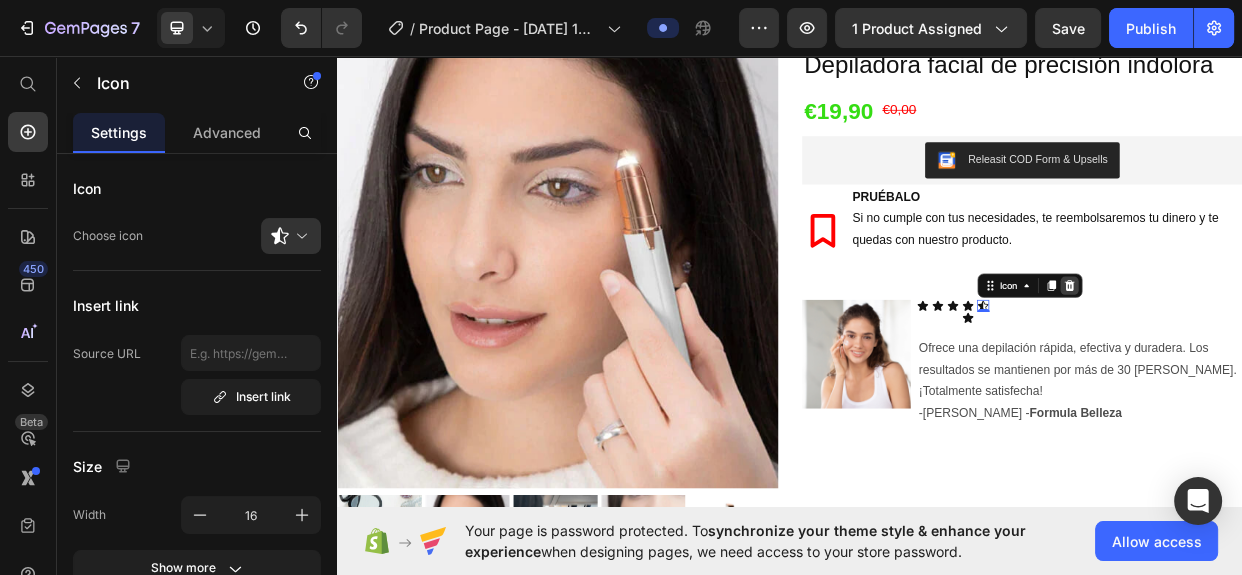 click 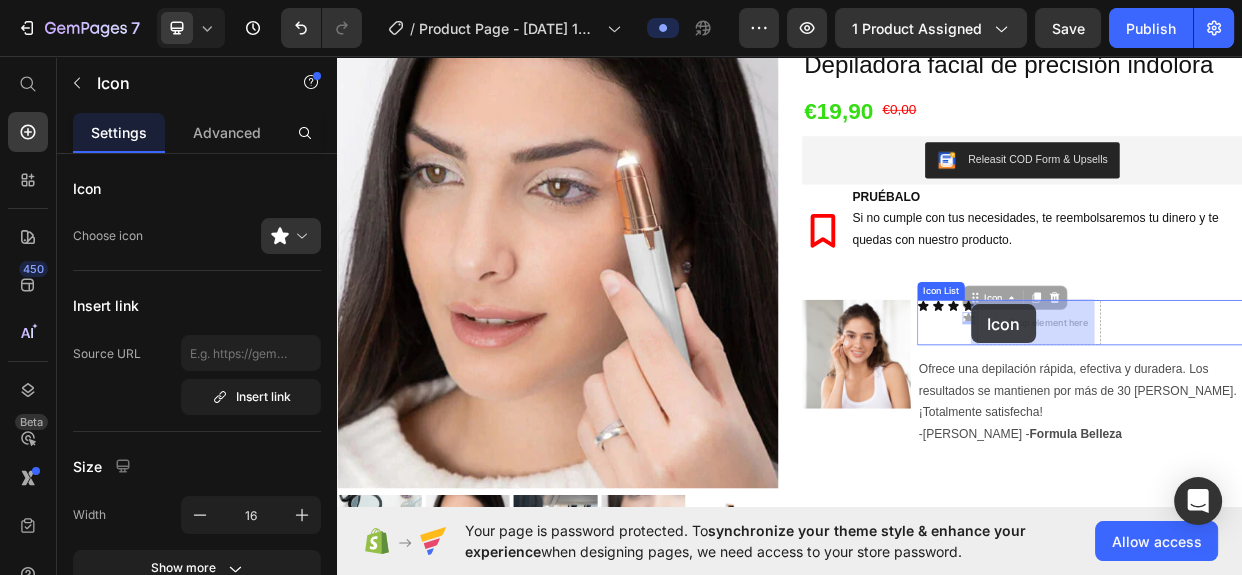 drag, startPoint x: 1165, startPoint y: 404, endPoint x: 1178, endPoint y: 387, distance: 21.400934 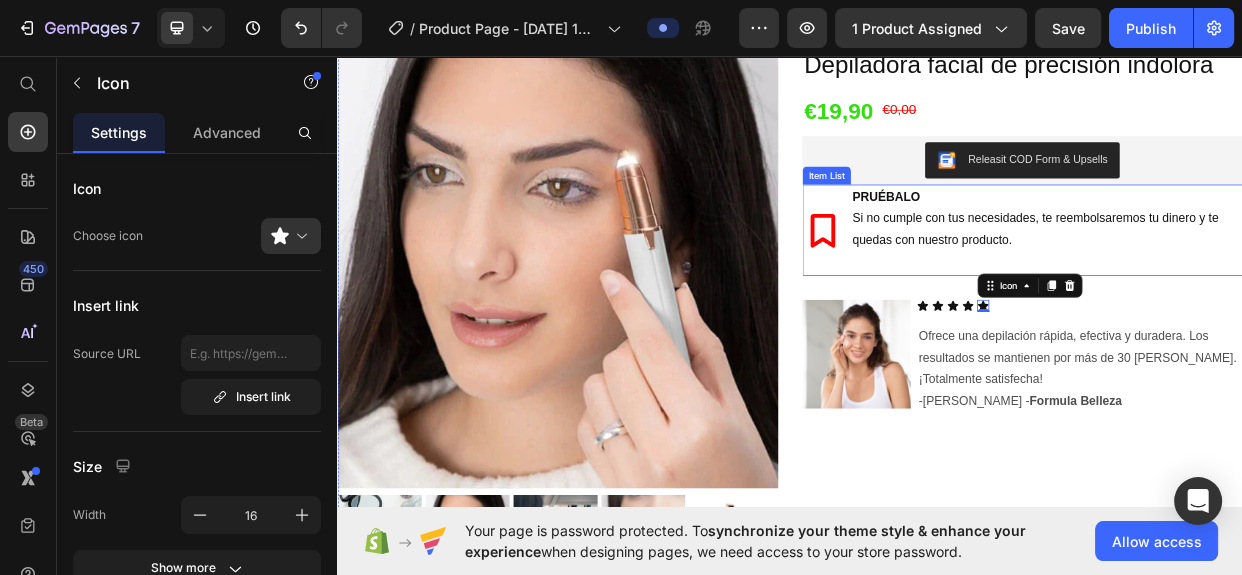 click at bounding box center [1276, 332] 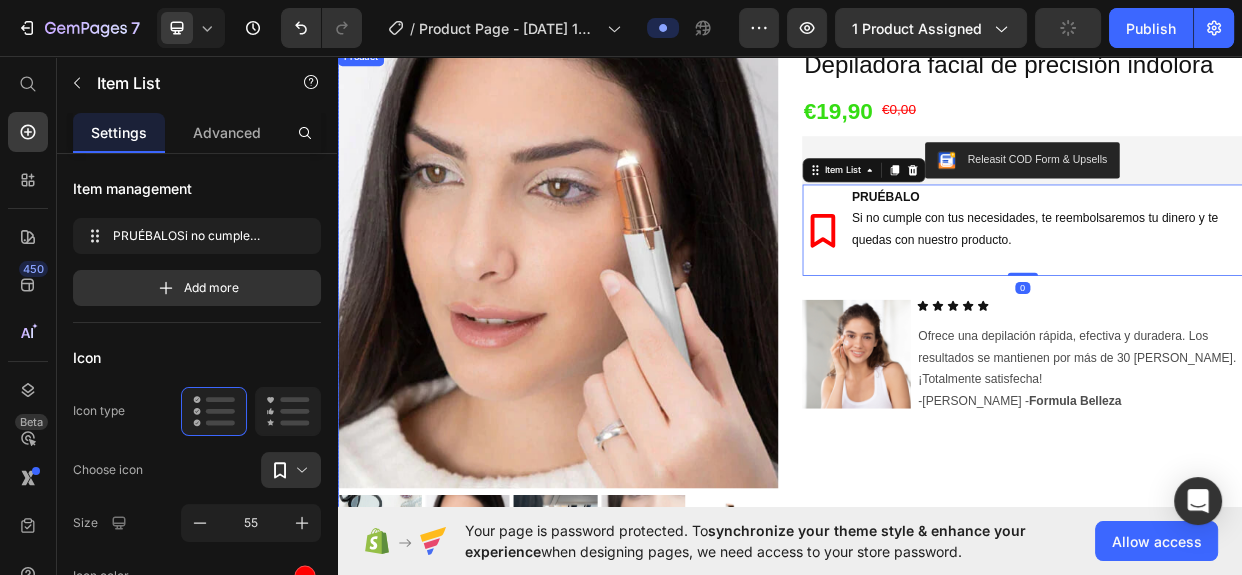 click on "Depiladora facial de precisión indolora Product Title €19,90 Product Price €0,00 Product Price Row Releasit COD Form & Upsells Releasit COD Form & Upsells
PRUÉBALO Si no cumple con tus necesidades, te reembolsaremos tu dinero y te quedas con nuestro producto.   Item List   0 Image Icon Icon Icon Icon Icon Icon List Ofrece una depilación rápida, efectiva y duradera. Los resultados se mantienen por más de 30 [PERSON_NAME]. ¡Totalmente satisfecha! -[PERSON_NAME] - Formula Belleza Text Block Row" at bounding box center [1245, 407] 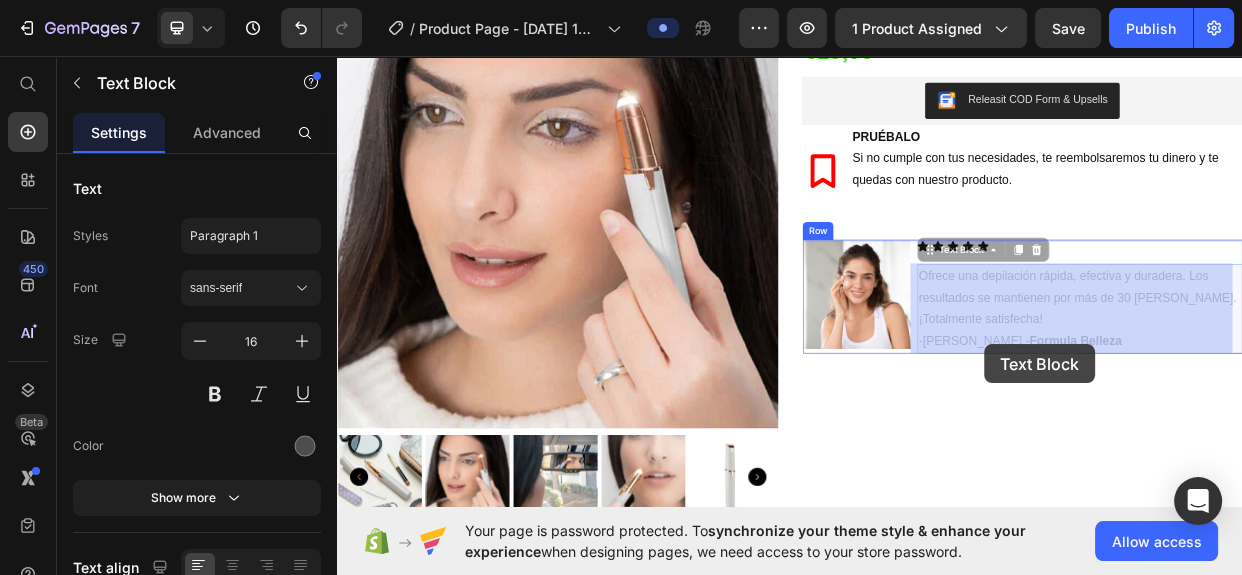 scroll, scrollTop: 179, scrollLeft: 0, axis: vertical 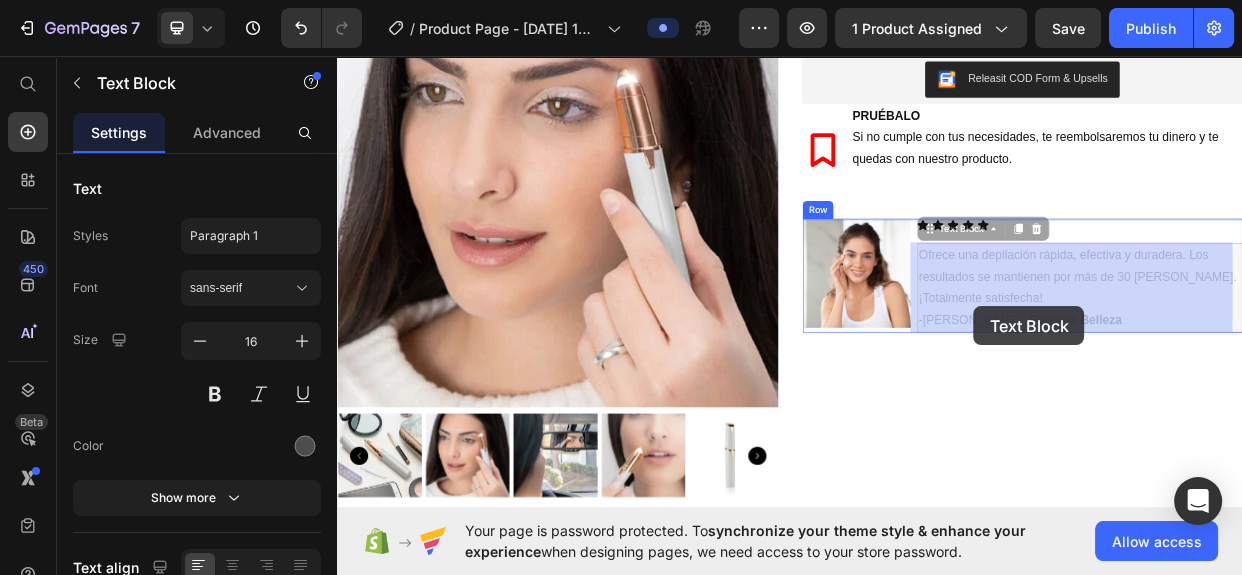 drag, startPoint x: 1200, startPoint y: 458, endPoint x: 1181, endPoint y: 390, distance: 70.60453 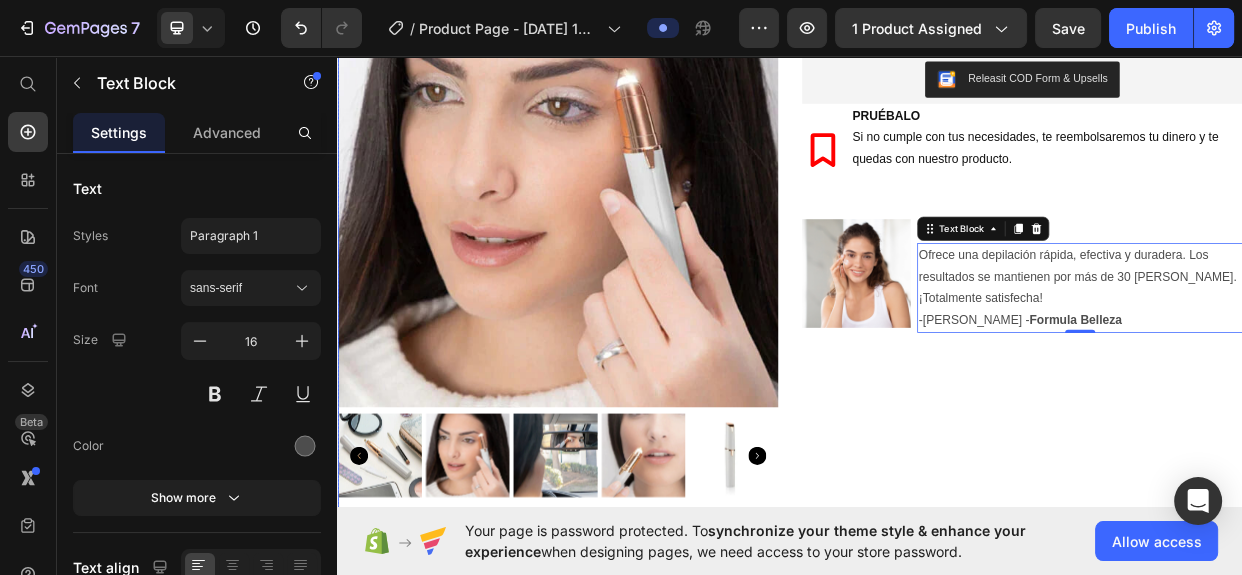 click on "Depiladora facial de precisión indolora Product Title €19,90 Product Price €0,00 Product Price Row Releasit COD Form & Upsells Releasit COD Form & Upsells
PRUÉBALO Si no cumple con tus necesidades, te reembolsaremos tu dinero y te quedas con nuestro producto.   Item List Image Icon Icon Icon Icon Icon Icon List Ofrece una depilación rápida, efectiva y duradera. Los resultados se mantienen por más de 30 [PERSON_NAME]. ¡Totalmente satisfecha! -[PERSON_NAME] - Formula Belleza Text Block   0 Row" at bounding box center (1245, 300) 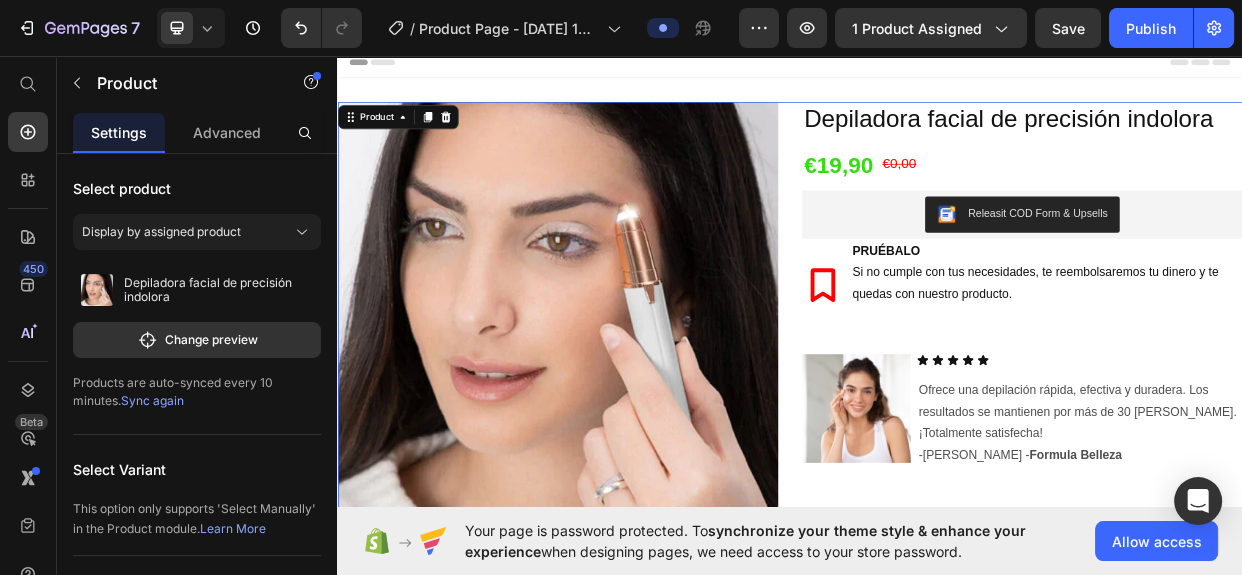 scroll, scrollTop: 0, scrollLeft: 0, axis: both 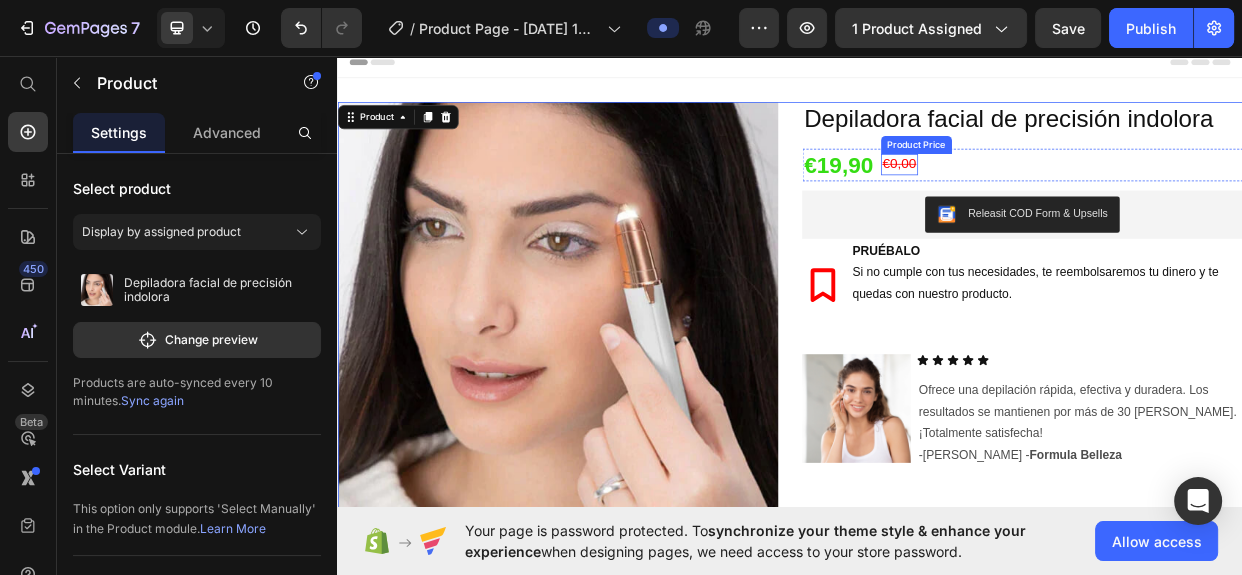 click on "€0,00" at bounding box center (1081, 202) 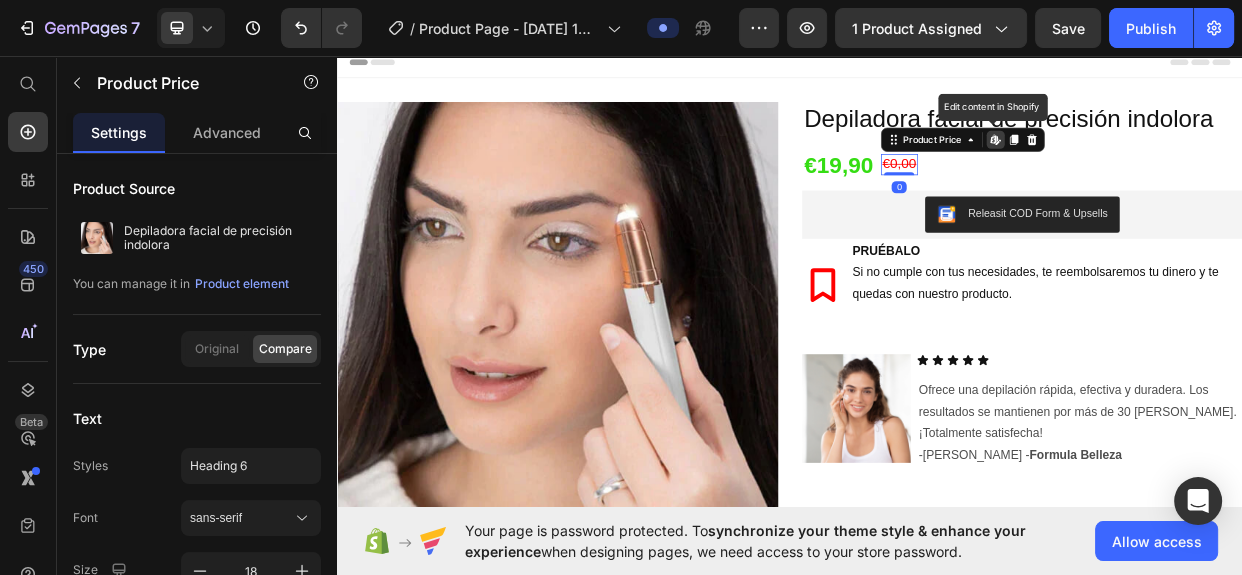 click 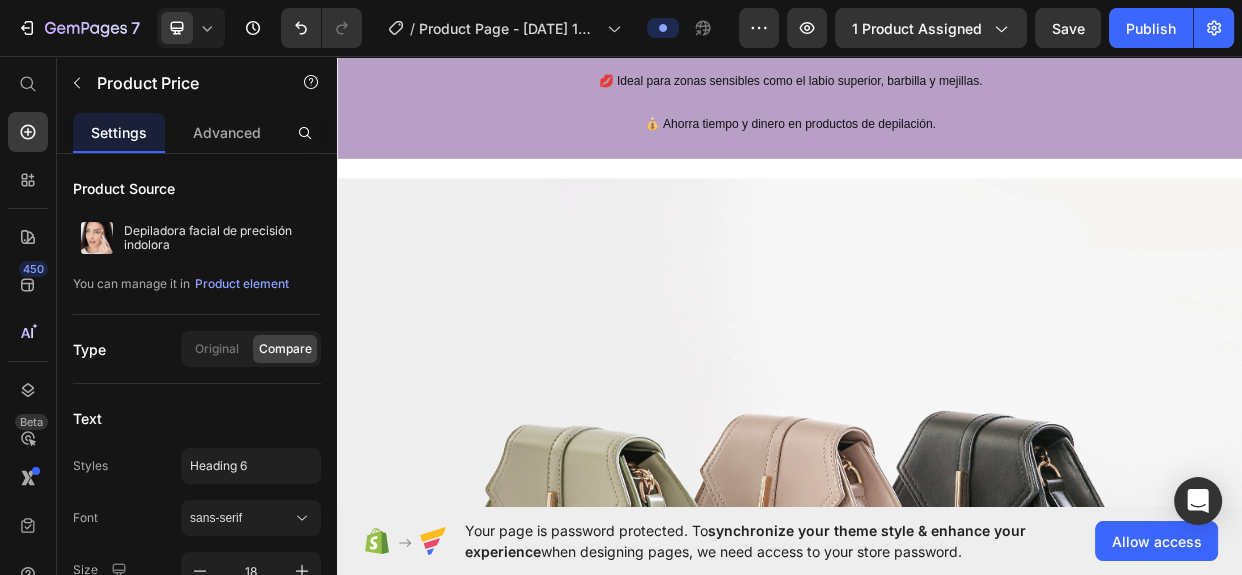 scroll, scrollTop: 1057, scrollLeft: 0, axis: vertical 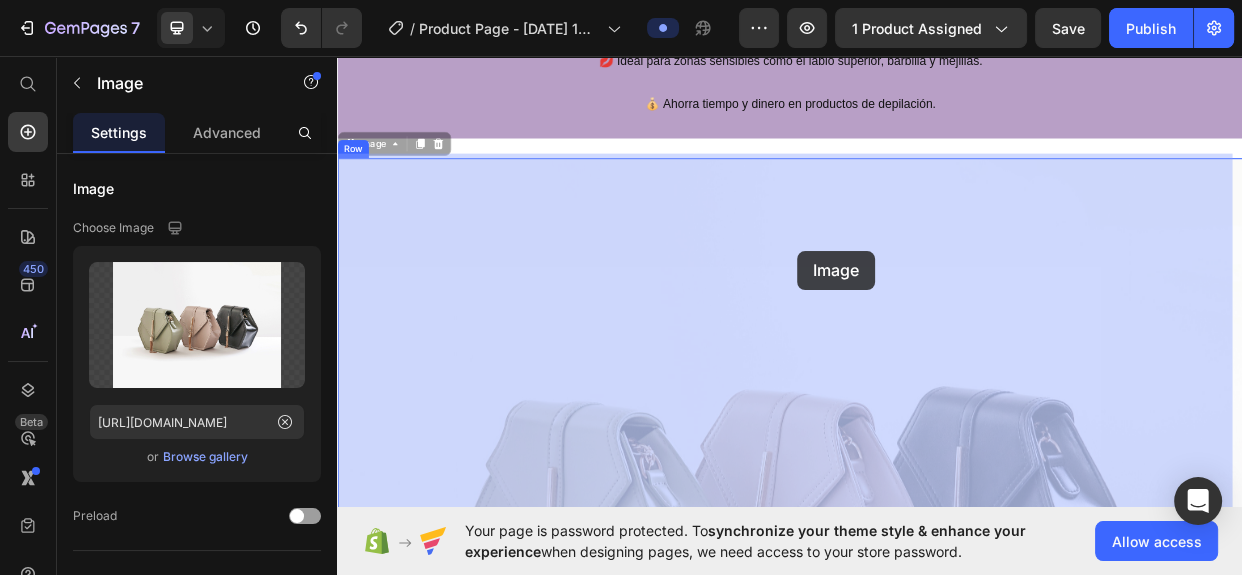 drag, startPoint x: 947, startPoint y: 296, endPoint x: 946, endPoint y: 315, distance: 19.026299 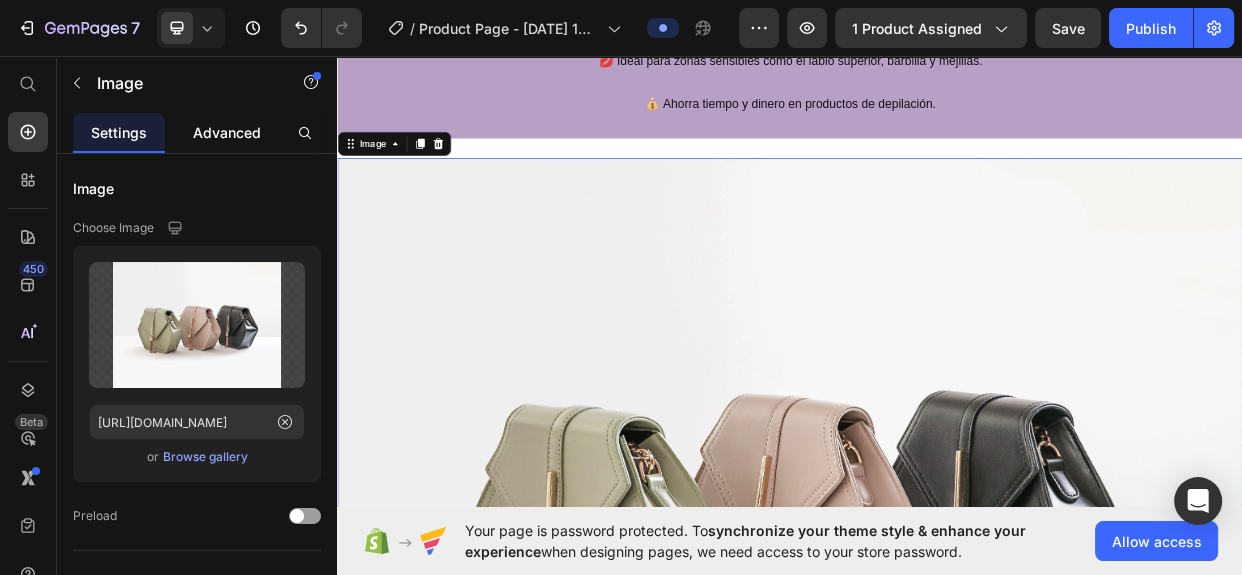 click on "Advanced" at bounding box center [227, 132] 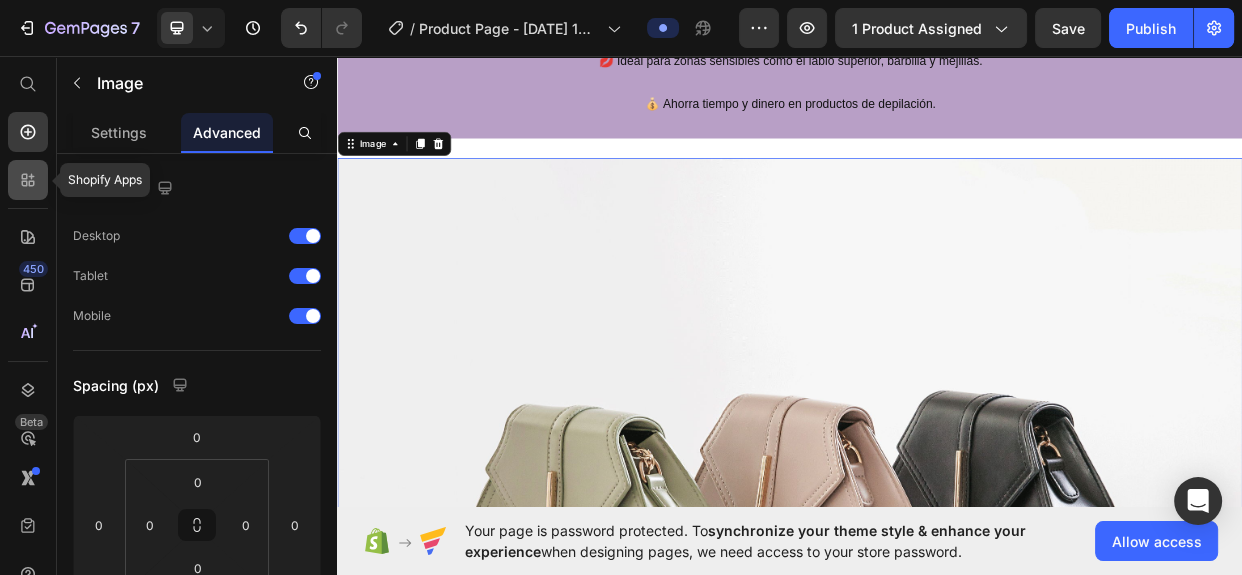 click 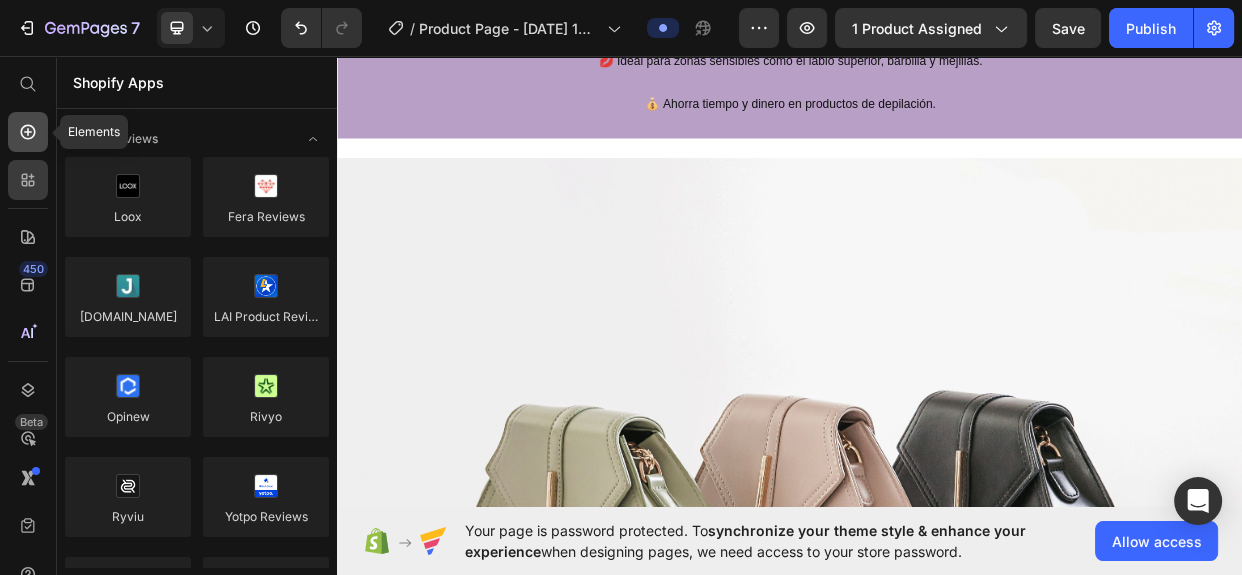 click 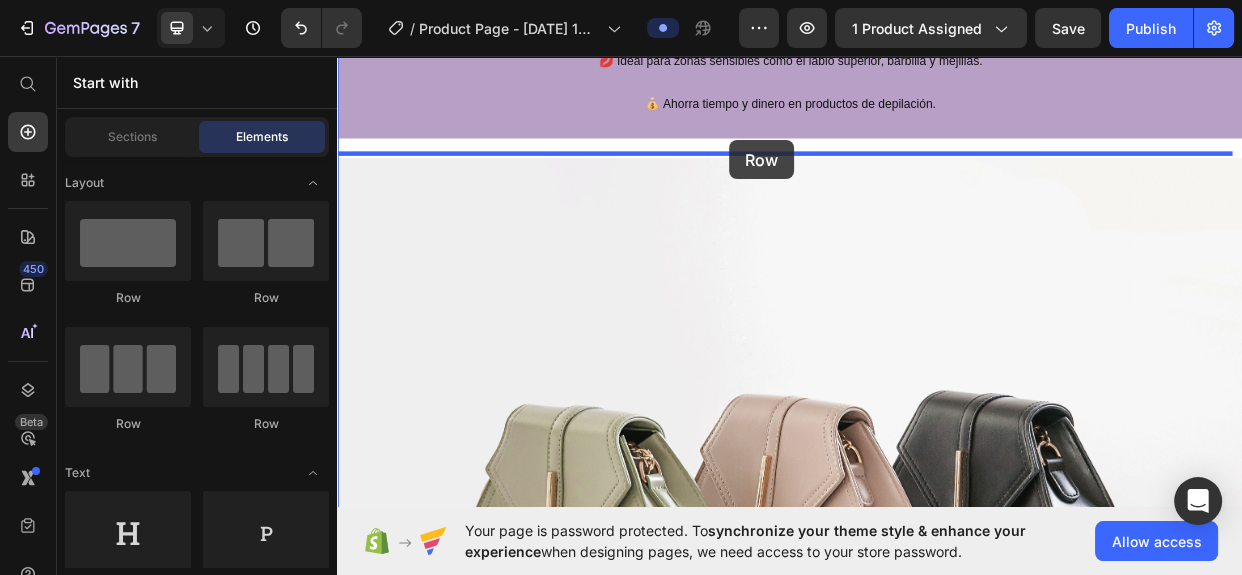 drag, startPoint x: 453, startPoint y: 260, endPoint x: 857, endPoint y: 170, distance: 413.90338 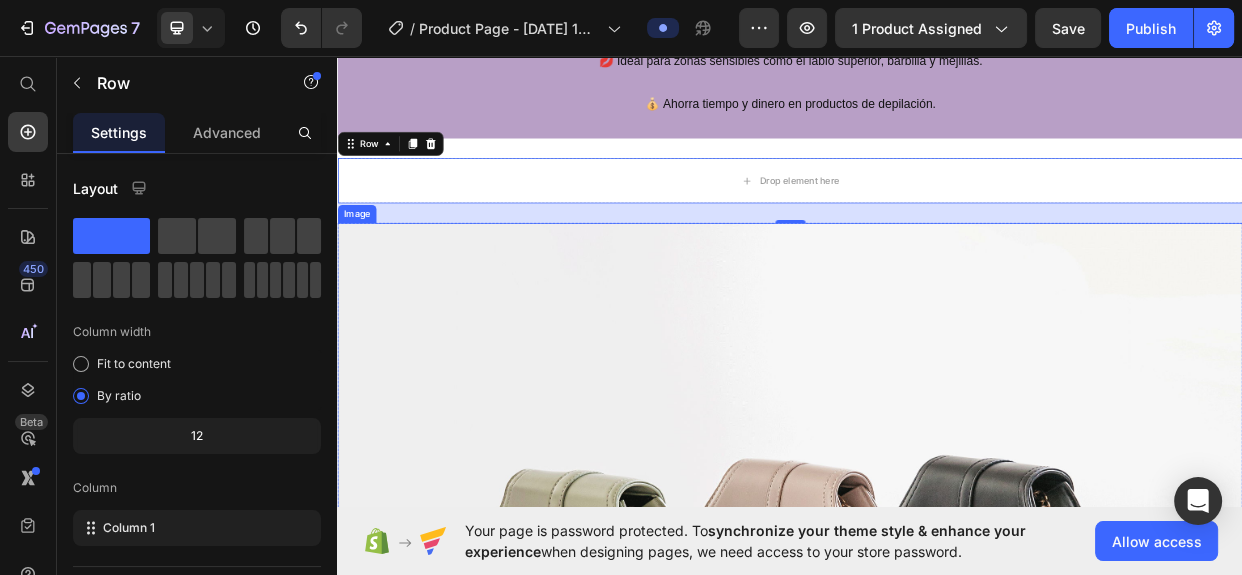 click at bounding box center (937, 730) 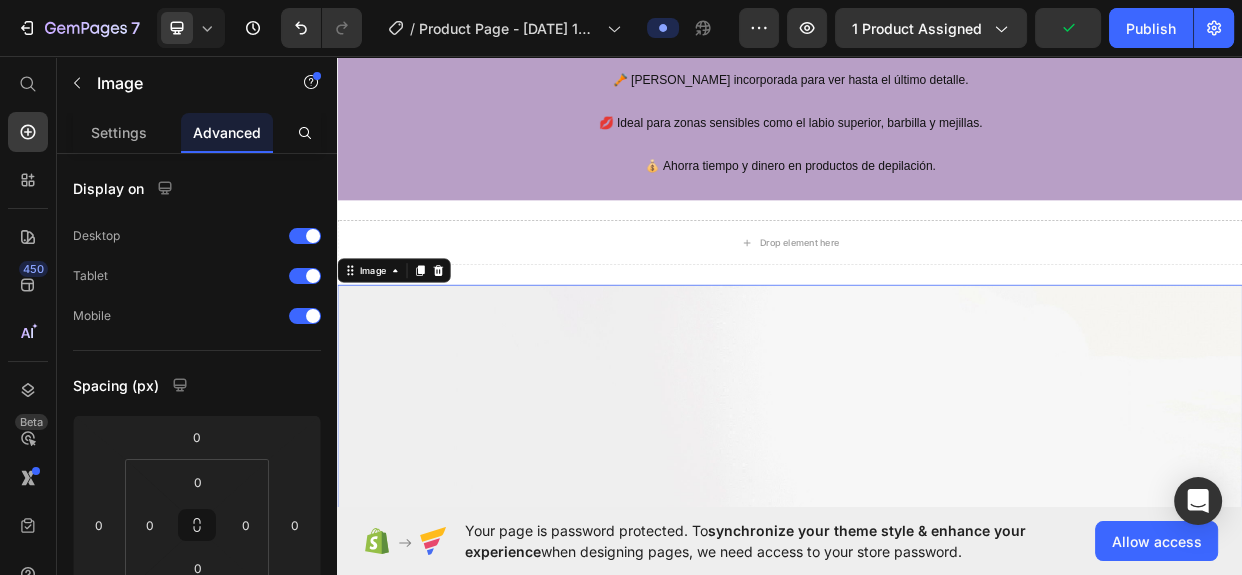scroll, scrollTop: 912, scrollLeft: 0, axis: vertical 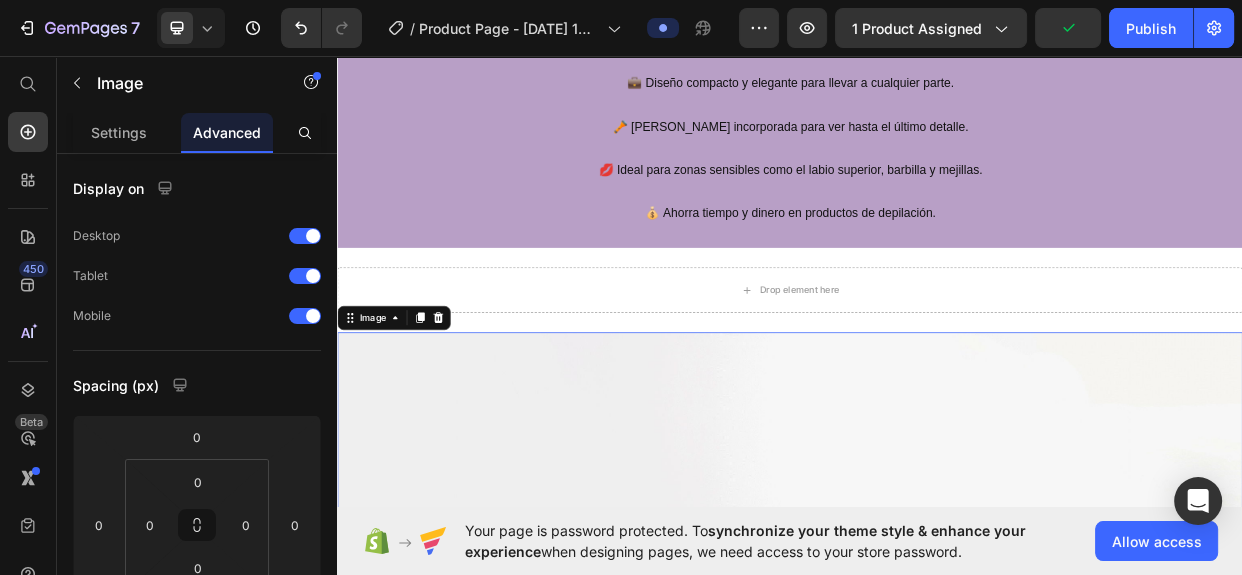 click at bounding box center (937, 875) 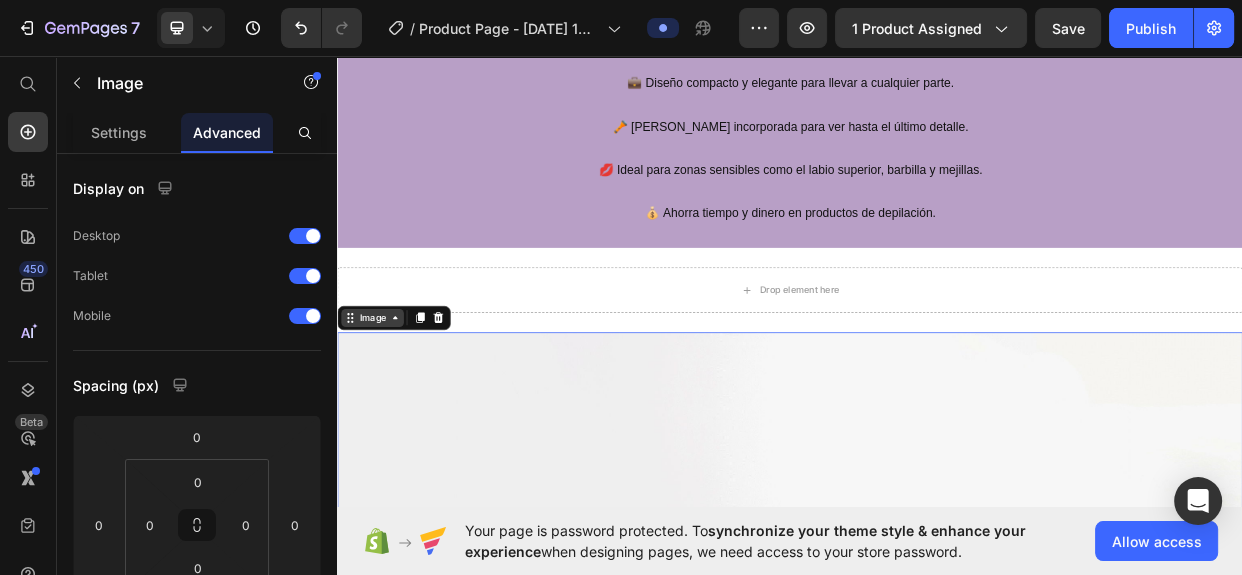 click on "Image" at bounding box center (383, 406) 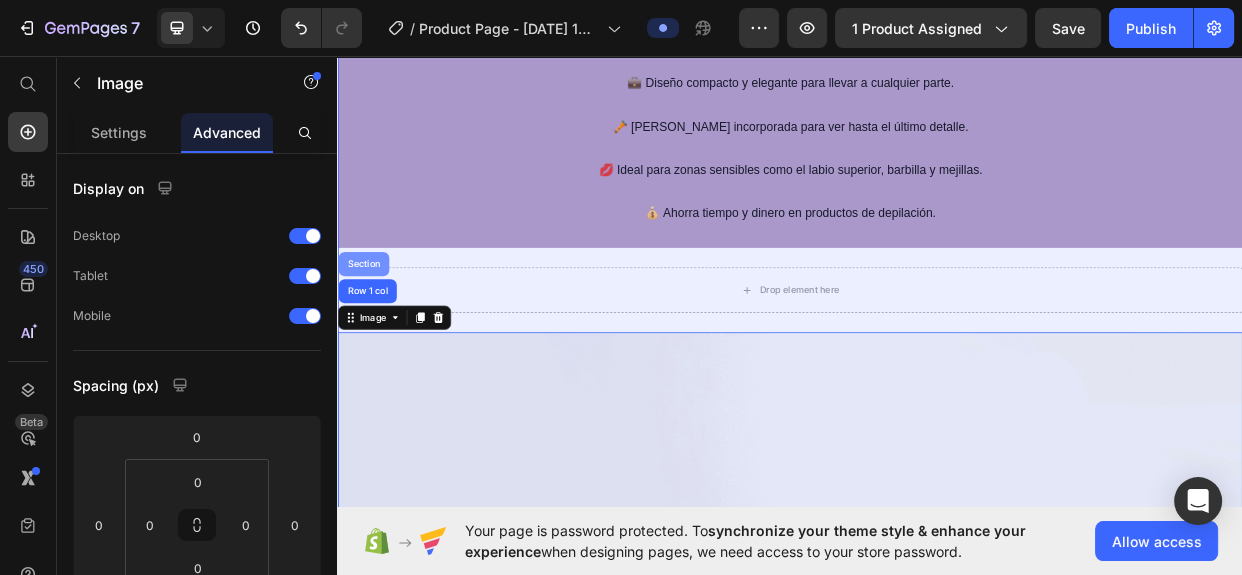 click on "Section" at bounding box center [371, 335] 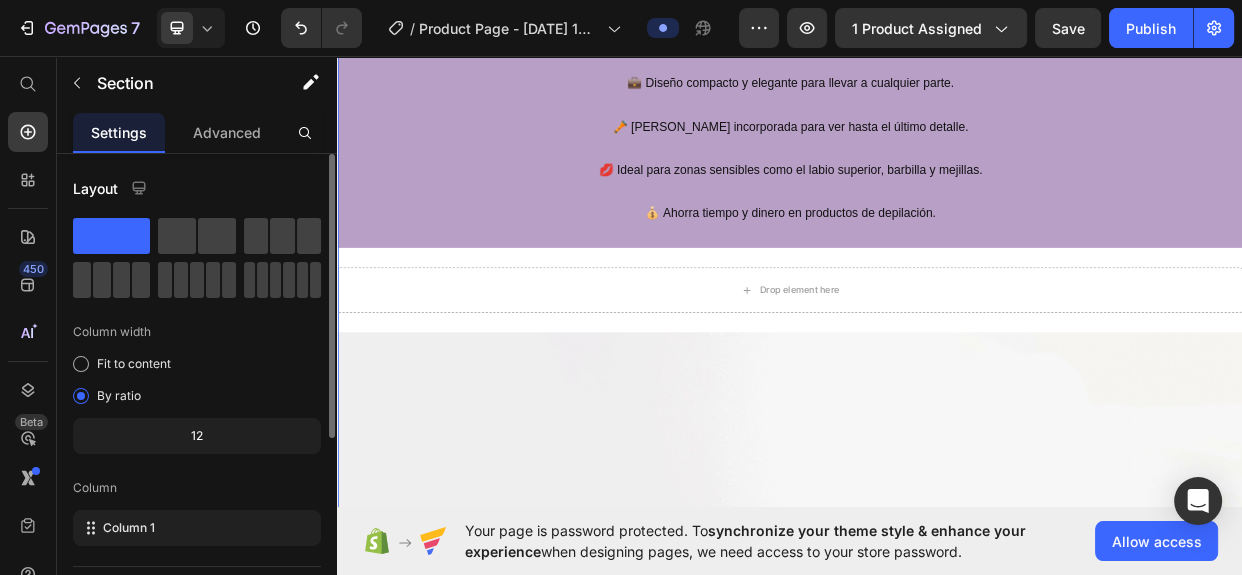 click 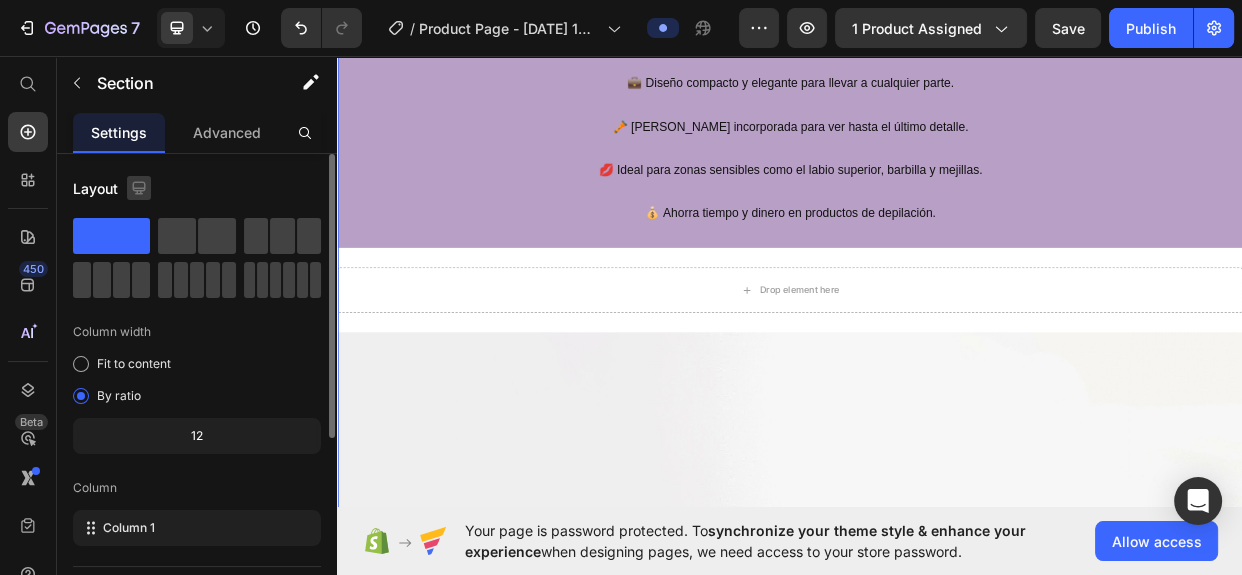 click 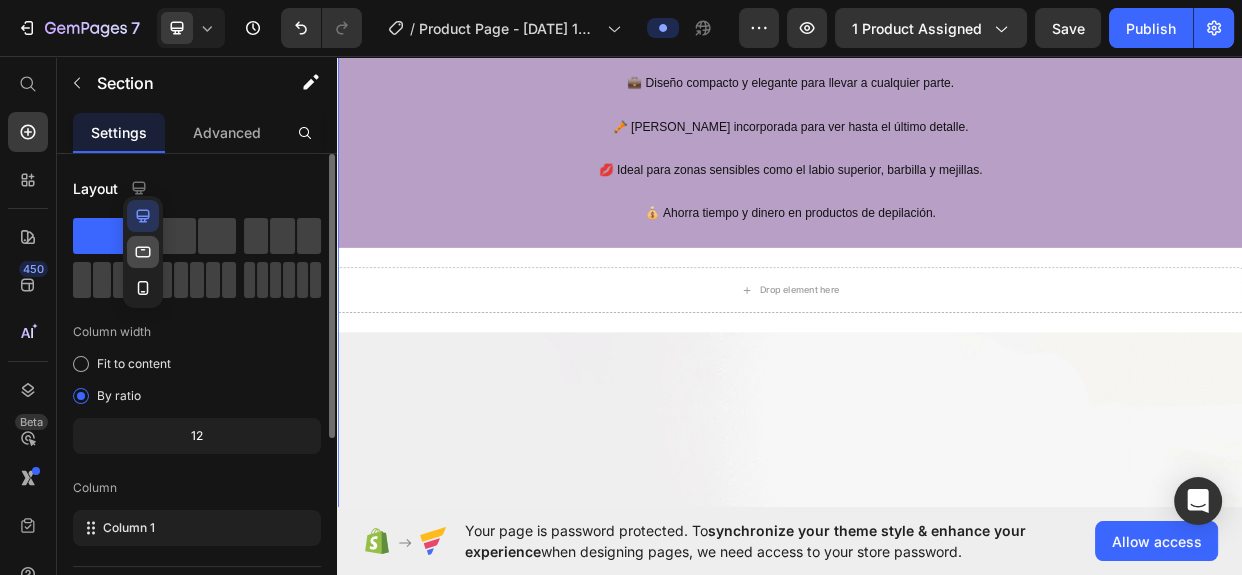 click 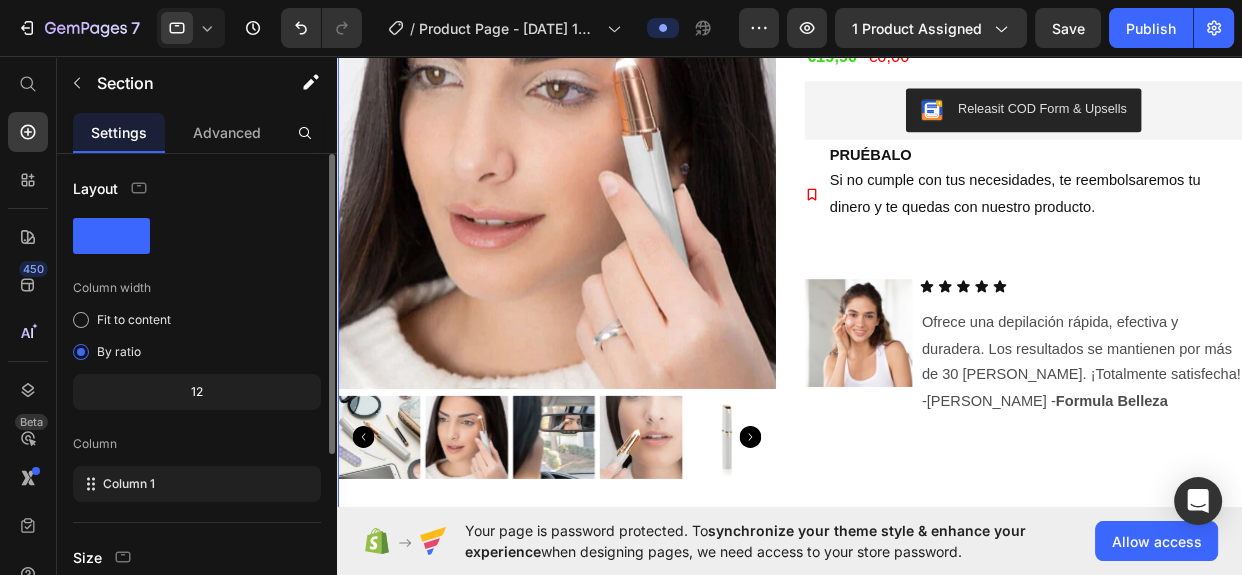 scroll, scrollTop: 0, scrollLeft: 0, axis: both 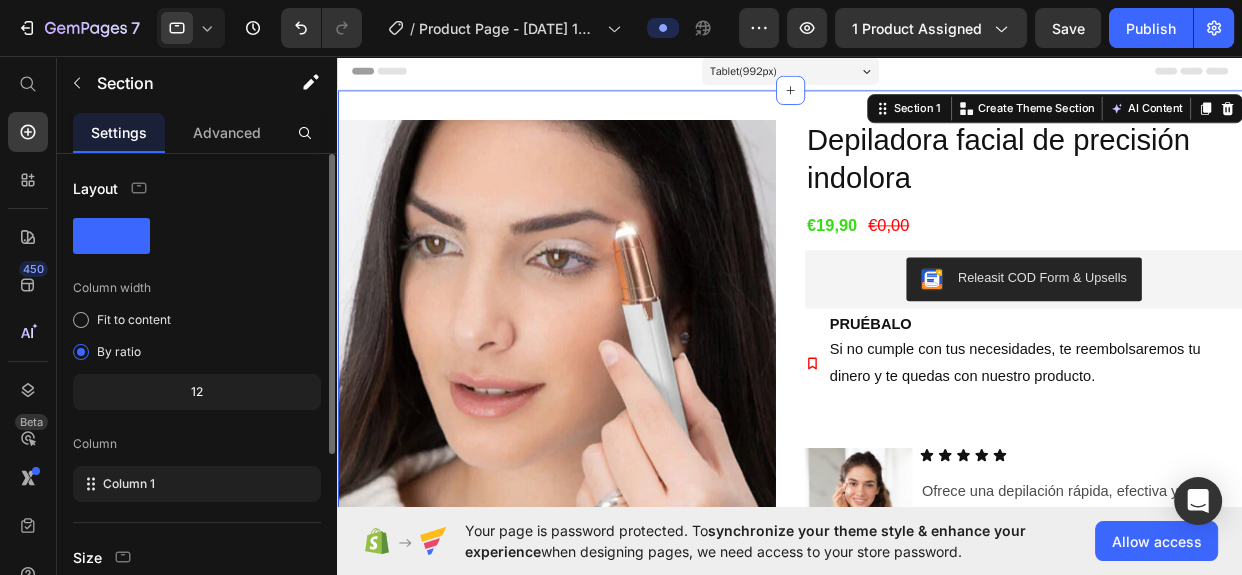 type 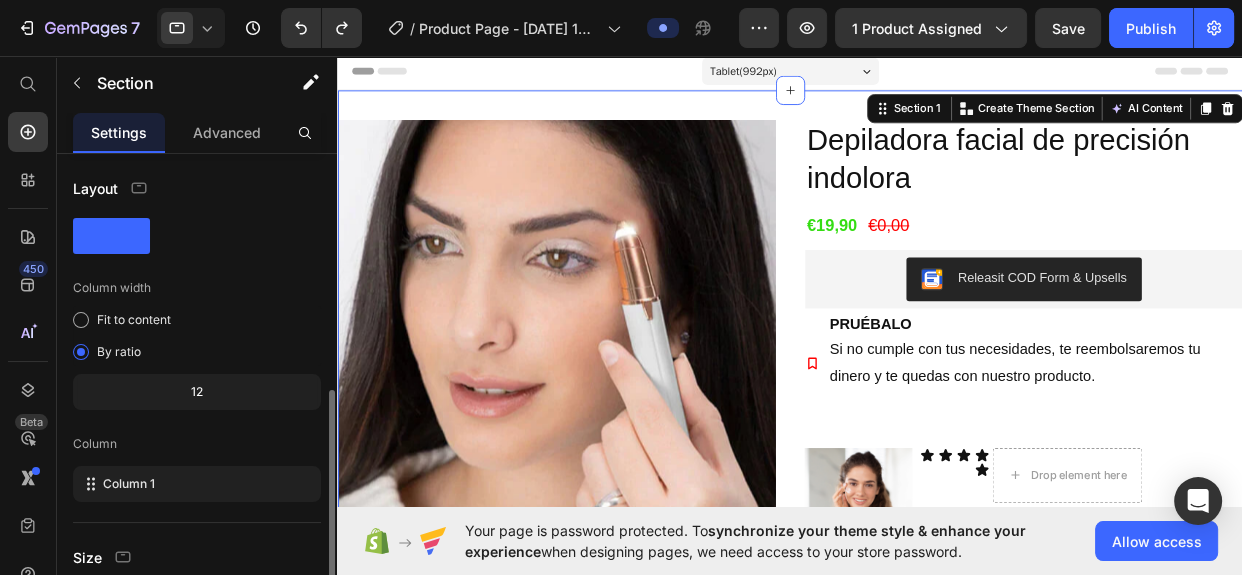 scroll, scrollTop: 284, scrollLeft: 0, axis: vertical 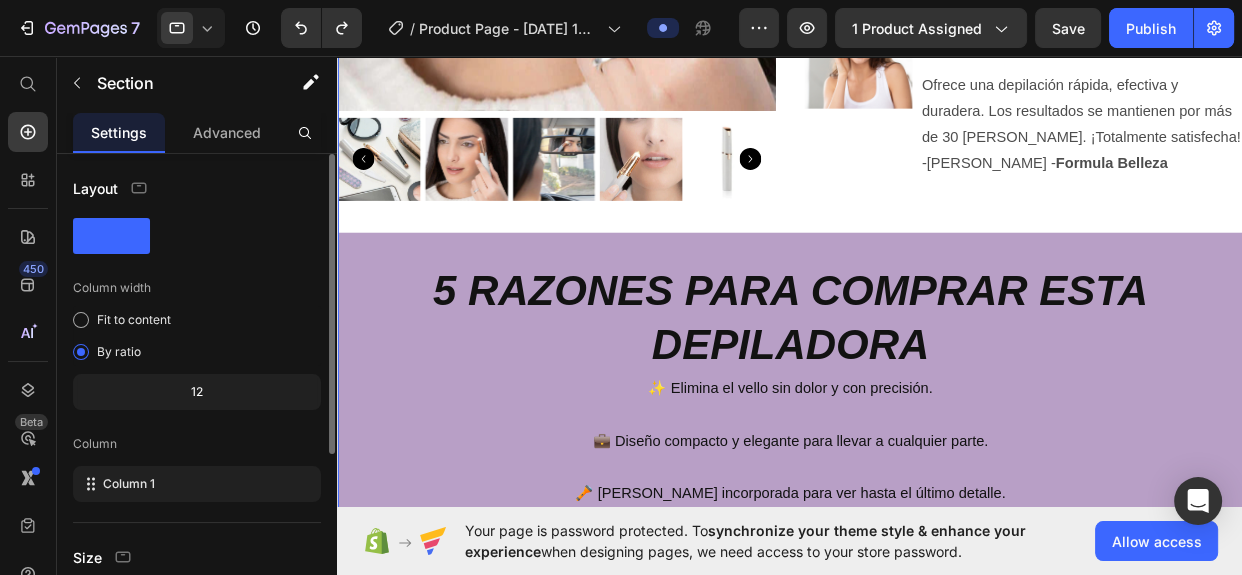 click 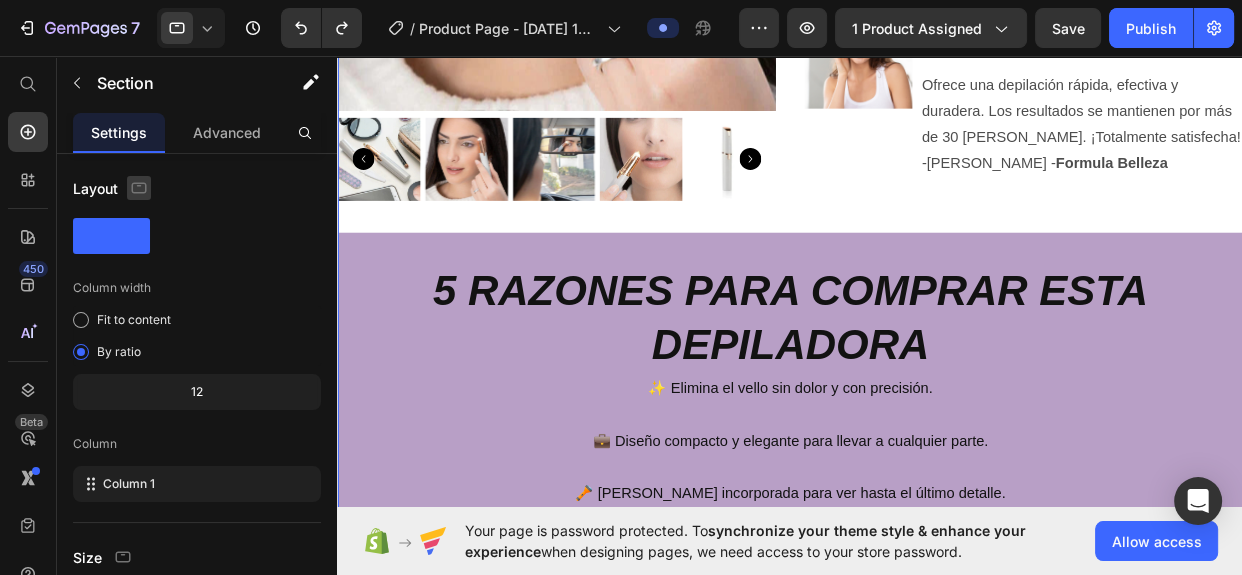 click 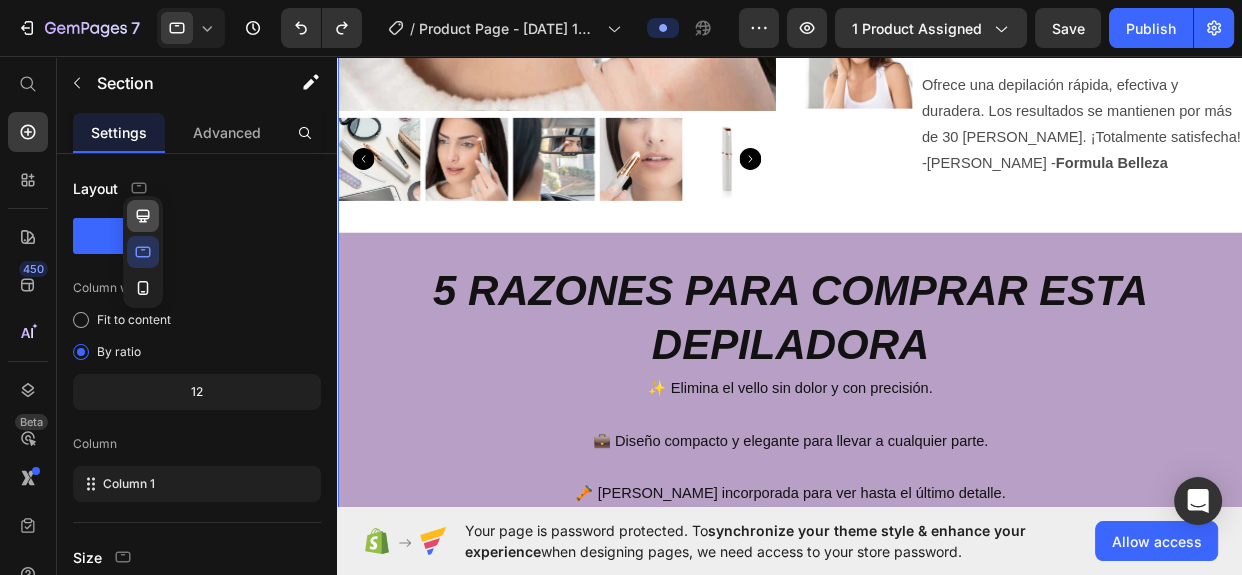 click 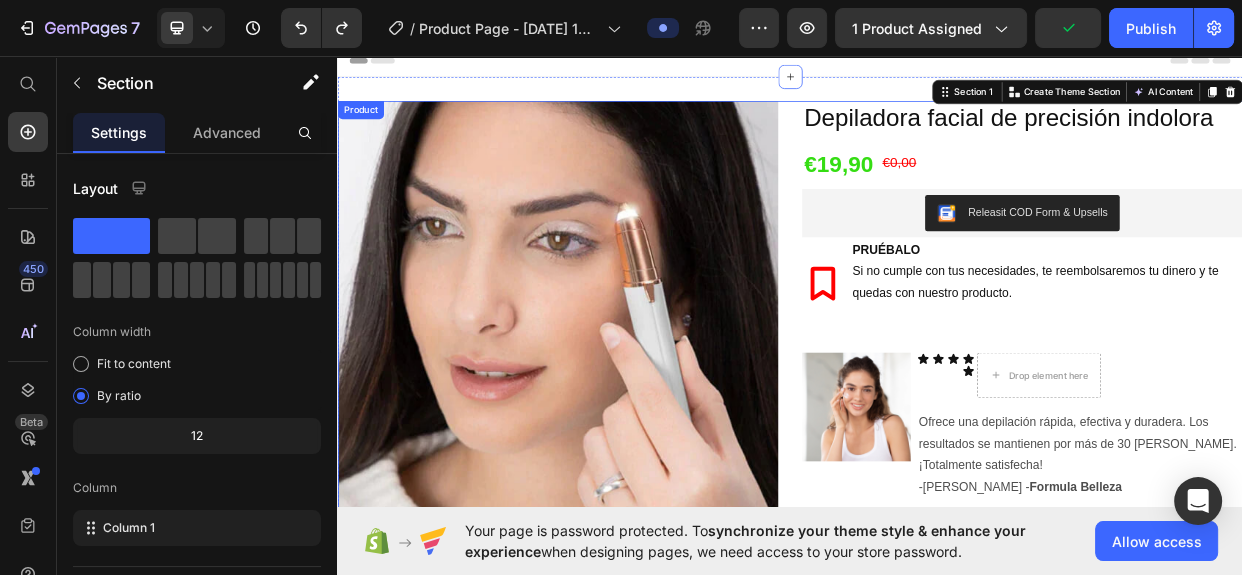 scroll, scrollTop: 0, scrollLeft: 0, axis: both 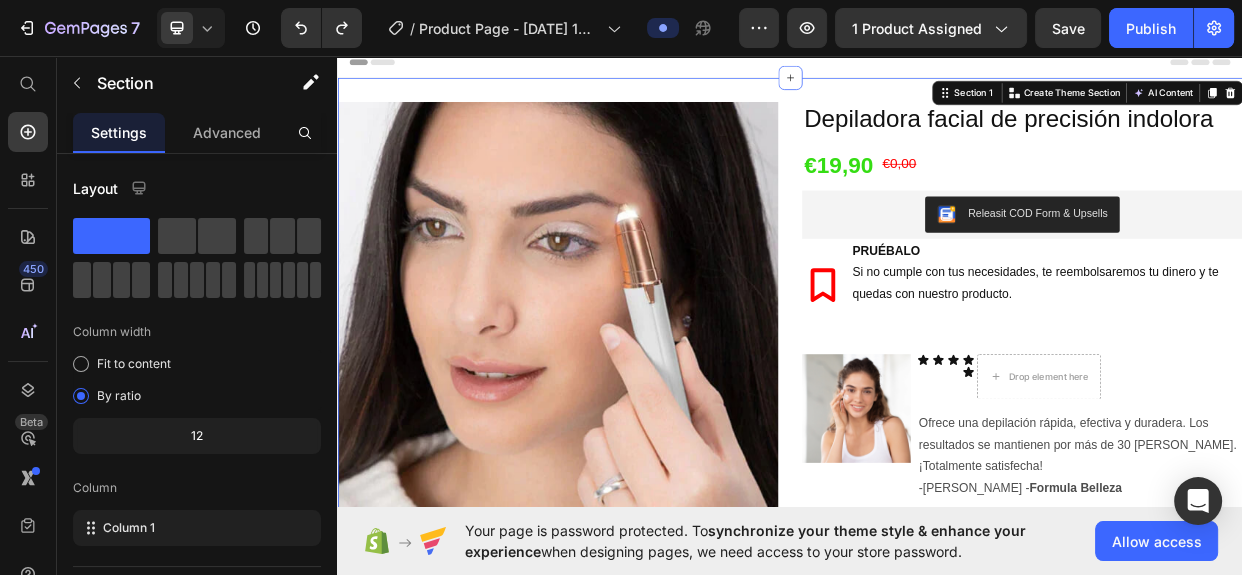 click on "Depiladora facial de precisión indolora Product Title €19,90 Product Price €0,00 Product Price Row Releasit COD Form & Upsells Releasit COD Form & Upsells
PRUÉBALO Si no cumple con tus necesidades, te reembolsaremos tu dinero y te quedas con nuestro producto.   Item List Image Icon Icon Icon Icon Icon
Drop element here Icon List Ofrece una depilación rápida, efectiva y duradera. Los resultados se mantienen por más de 30 [PERSON_NAME]. ¡Totalmente satisfecha! -[PERSON_NAME] - Formula Belleza Text Block Row" at bounding box center (1245, 479) 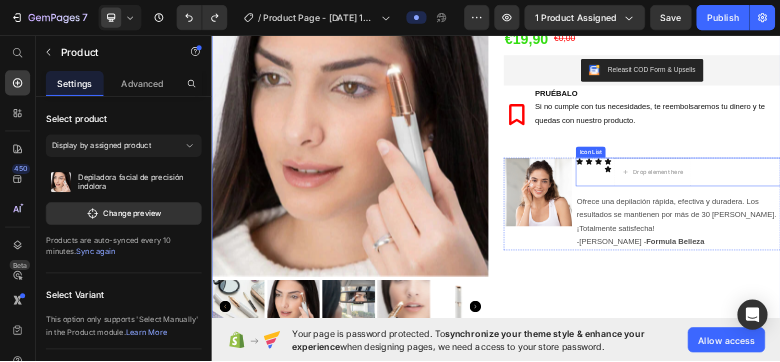 scroll, scrollTop: 142, scrollLeft: 0, axis: vertical 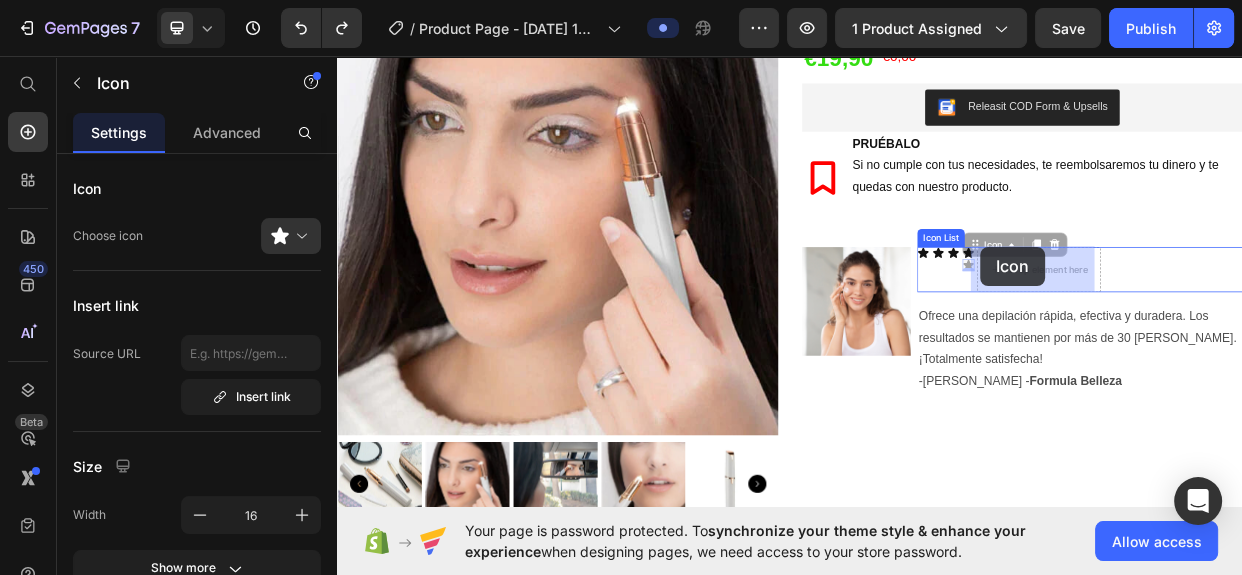 drag, startPoint x: 1168, startPoint y: 333, endPoint x: 1190, endPoint y: 311, distance: 31.112698 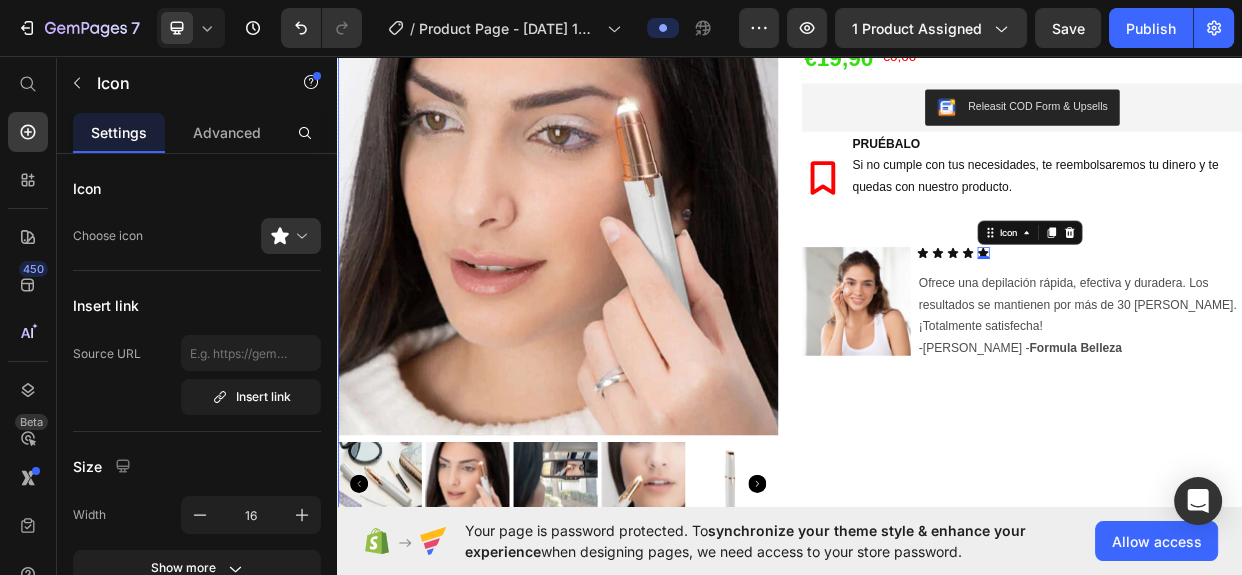 click on "Depiladora facial de precisión indolora Product Title €19,90 Product Price €0,00 Product Price Row Releasit COD Form & Upsells Releasit COD Form & Upsells
PRUÉBALO Si no cumple con tus necesidades, te reembolsaremos tu dinero y te quedas con nuestro producto.   Item List Image Icon Icon Icon Icon Icon   0 Icon List Ofrece una depilación rápida, efectiva y duradera. Los resultados se mantienen por más de 30 [PERSON_NAME]. ¡Totalmente satisfecha! -[PERSON_NAME] - Formula Belleza Text Block Row" at bounding box center [1245, 337] 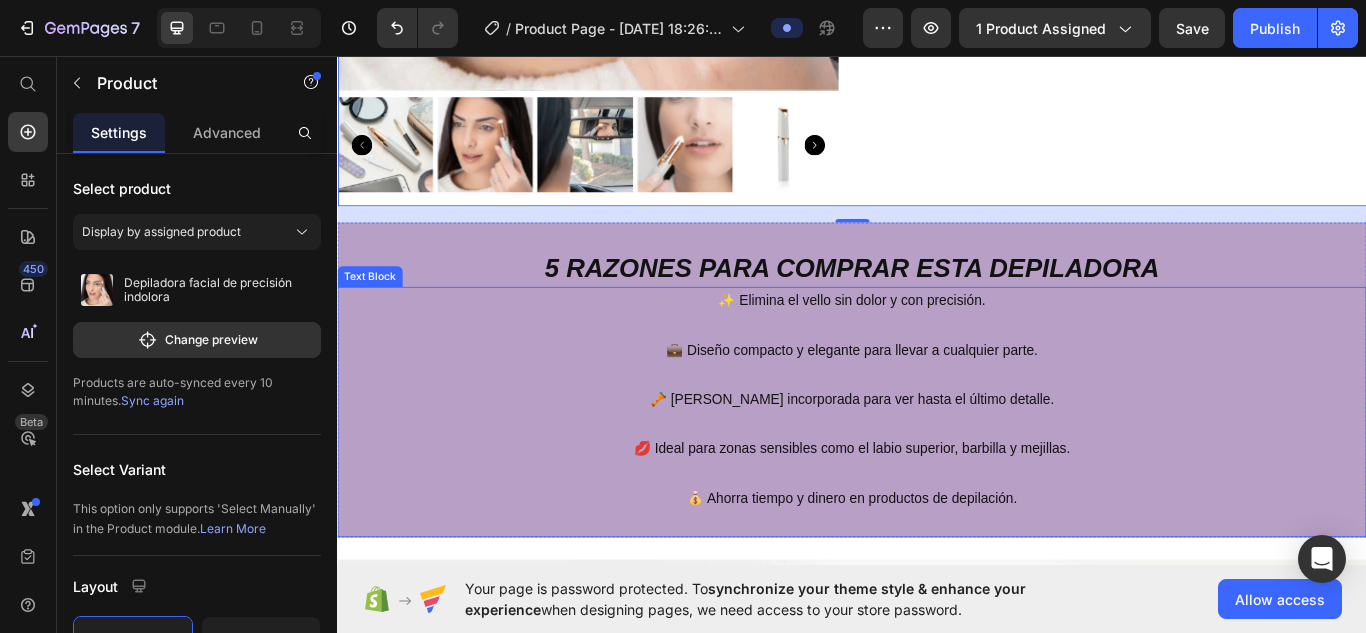 scroll, scrollTop: 615, scrollLeft: 0, axis: vertical 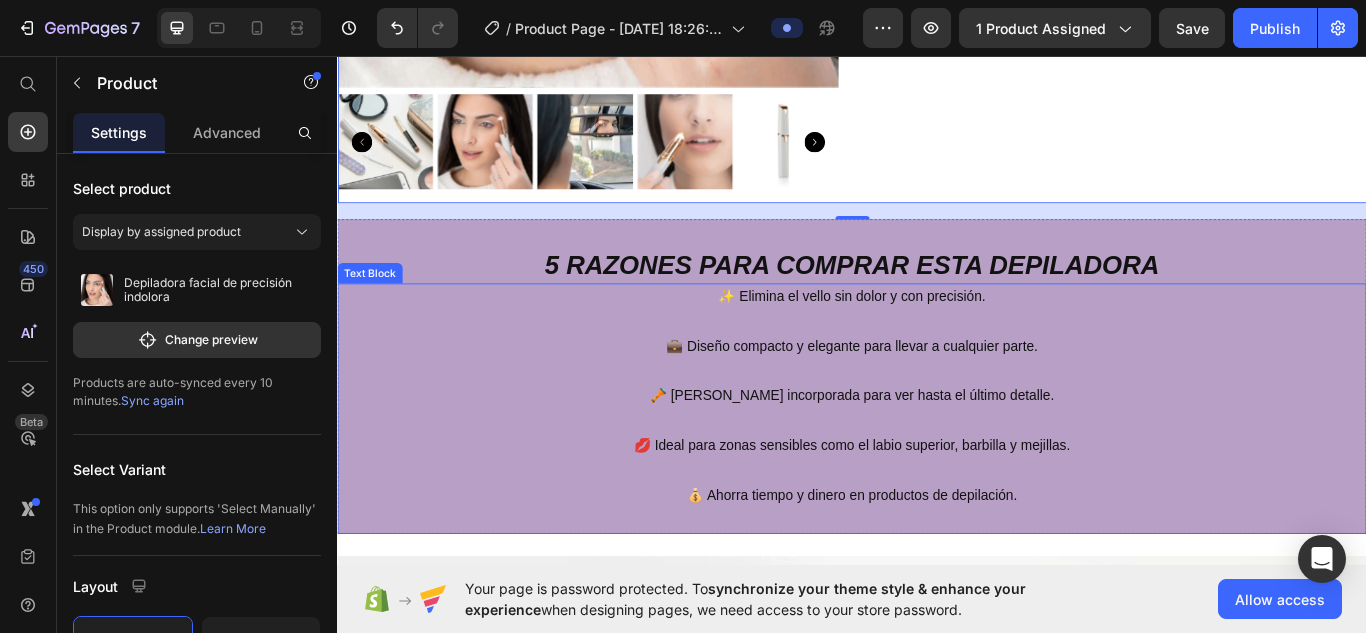 click on "🔦 [PERSON_NAME] incorporada para ver hasta el último detalle." at bounding box center (937, 440) 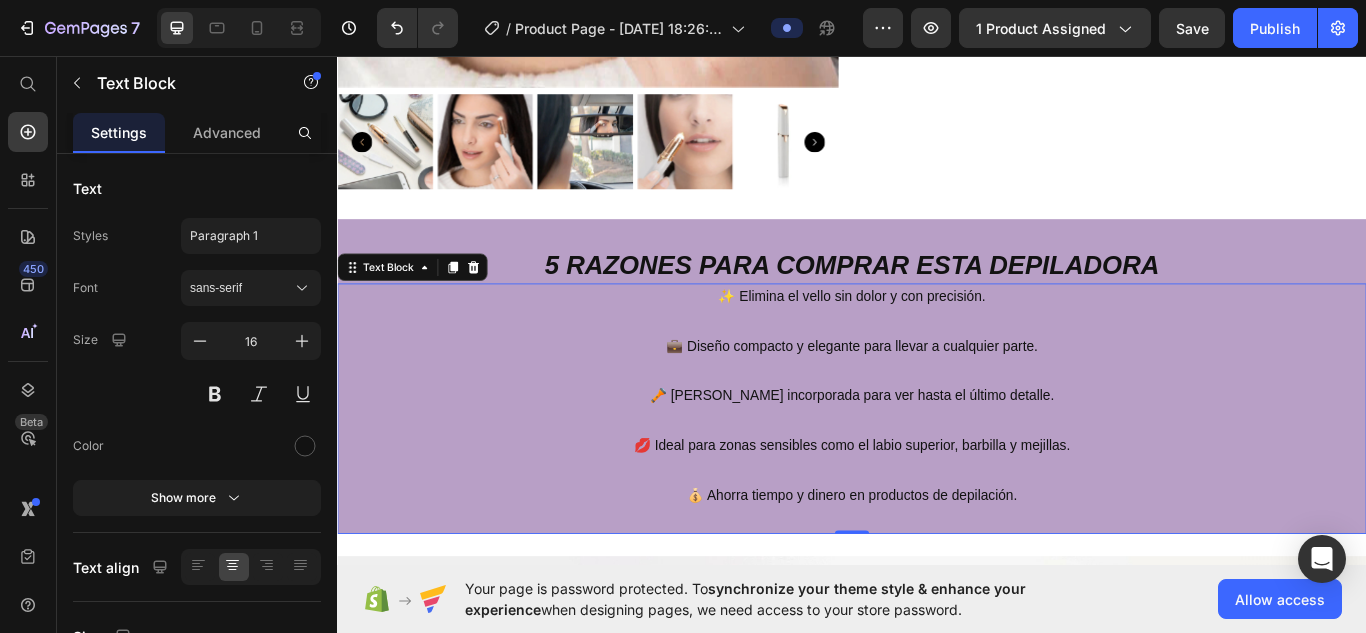 click on "✨ Elimina el vello sin dolor y con precisión." at bounding box center [937, 338] 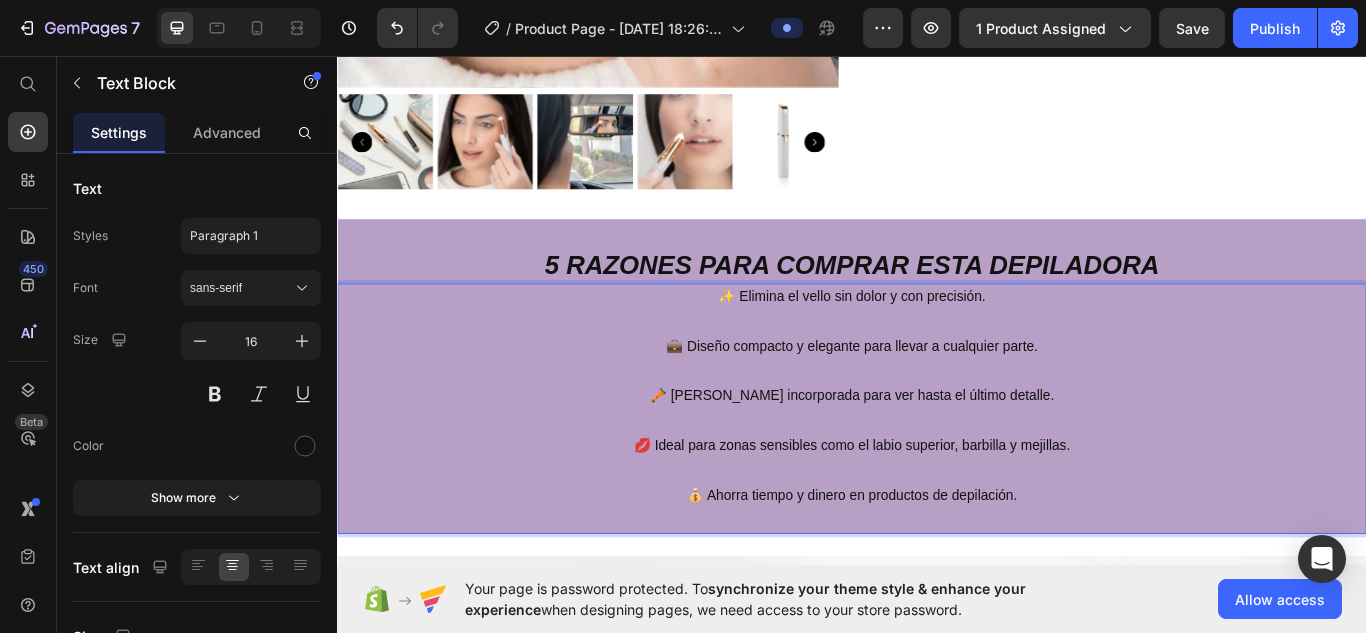 click on "✨ Elimina el vello sin dolor y con precisión." at bounding box center (937, 338) 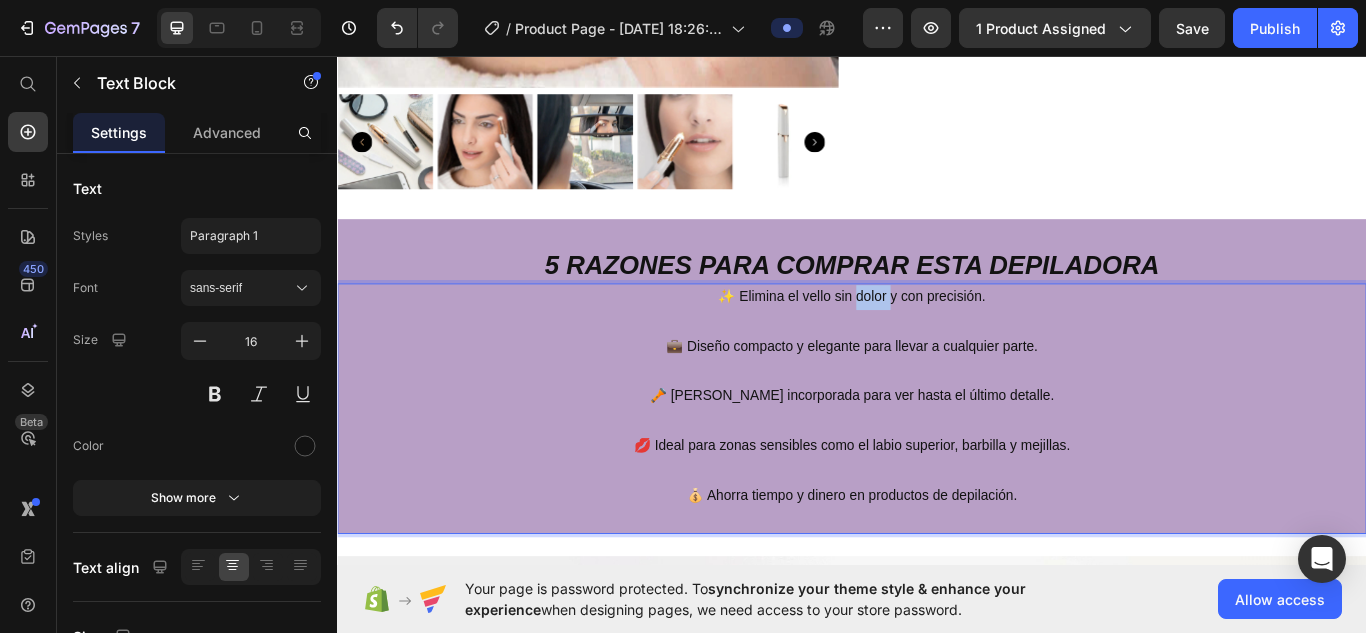 click on "✨ Elimina el vello sin dolor y con precisión." at bounding box center (937, 338) 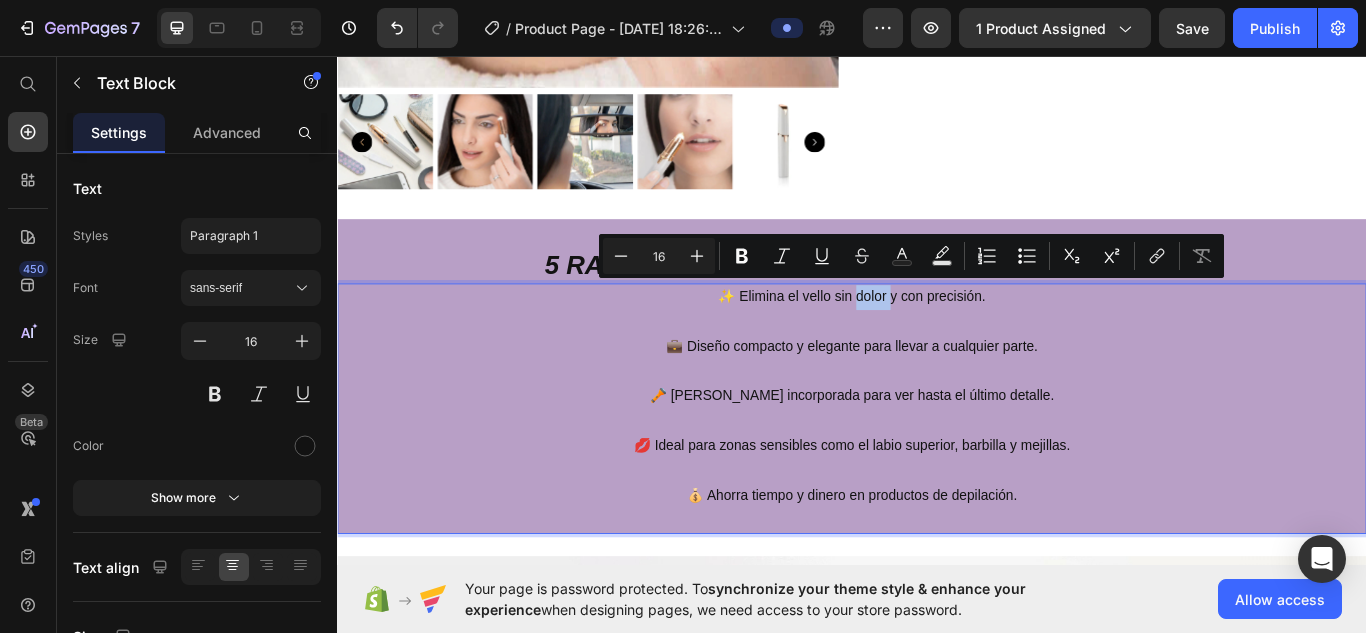 click on "✨ Elimina el vello sin dolor y con precisión." at bounding box center (937, 338) 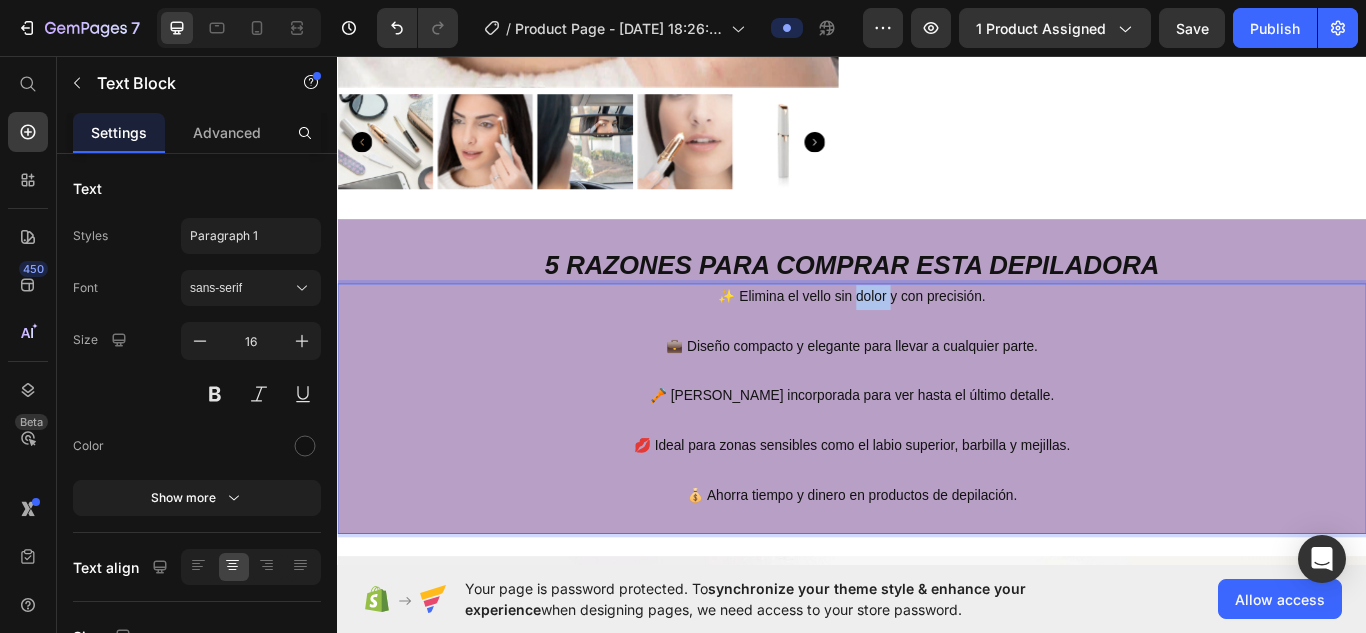 click on "✨ Elimina el vello sin dolor y con precisión." at bounding box center (937, 338) 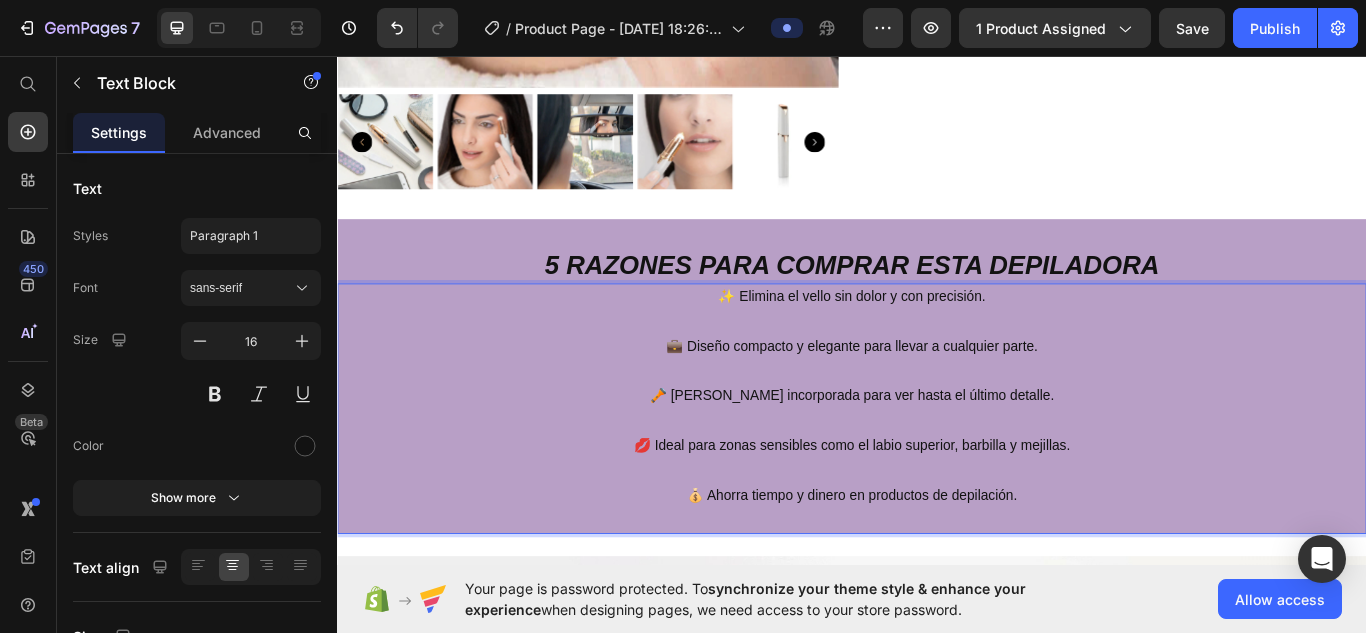 click on "💼 Diseño compacto y elegante para llevar a cualquier parte." at bounding box center (937, 382) 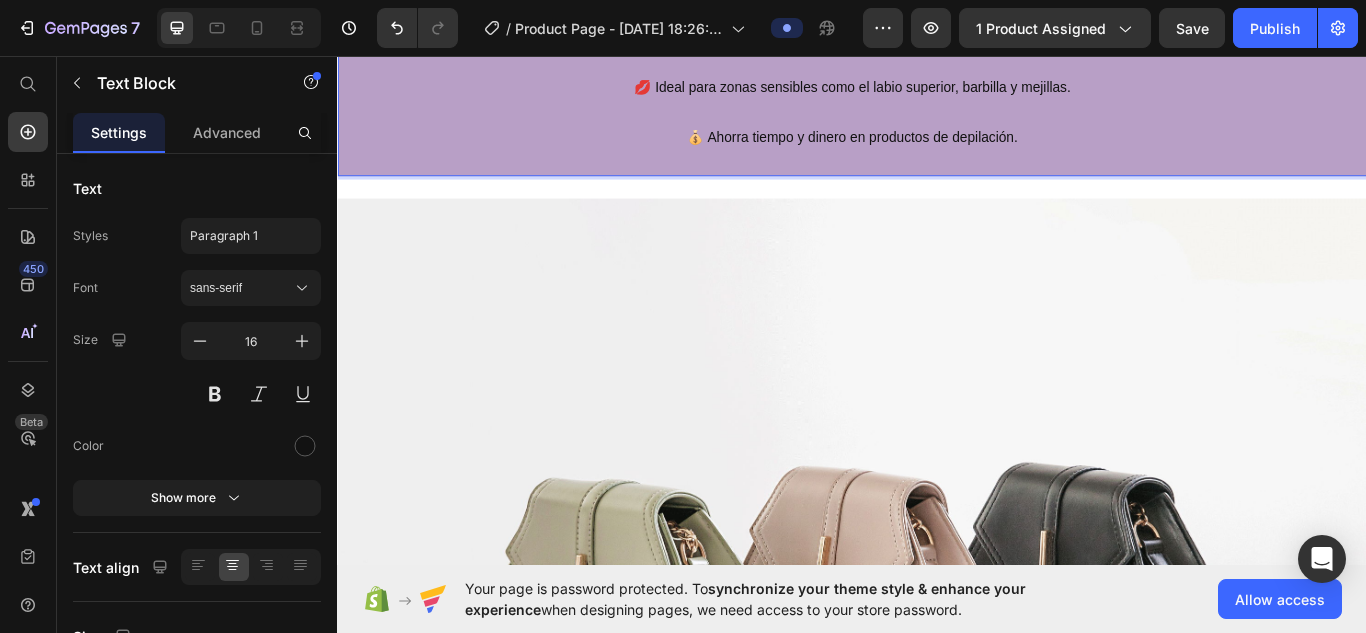 scroll, scrollTop: 1052, scrollLeft: 0, axis: vertical 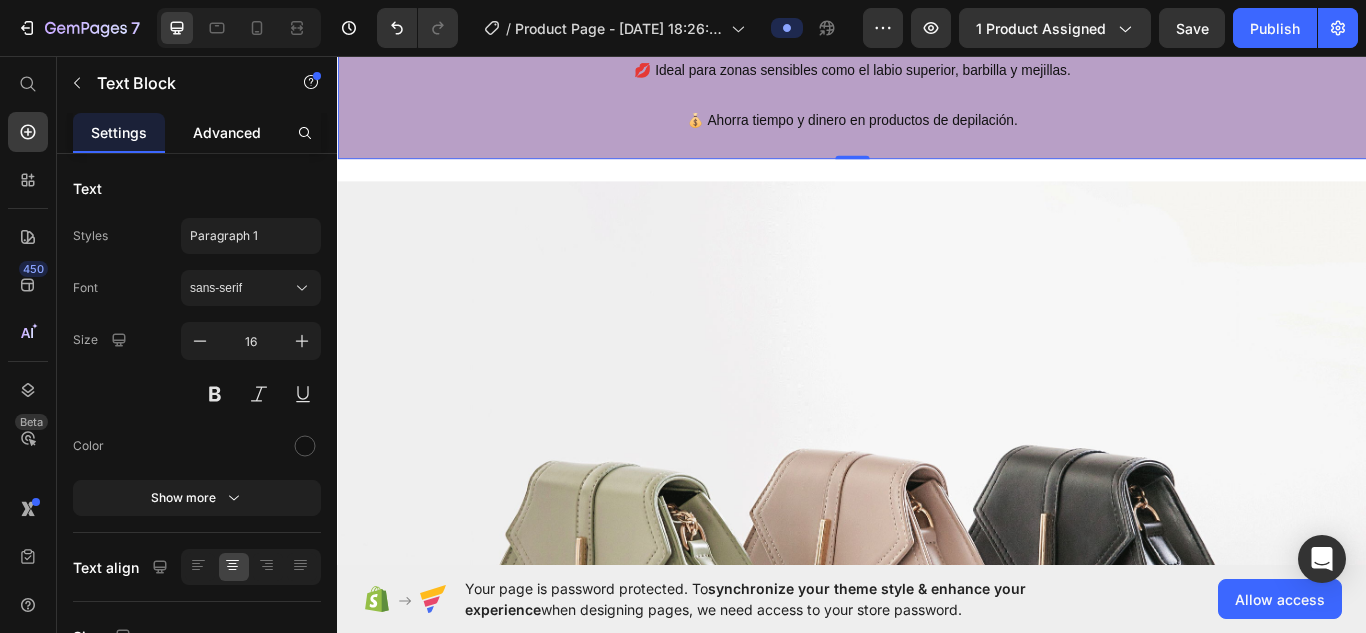 click on "Advanced" 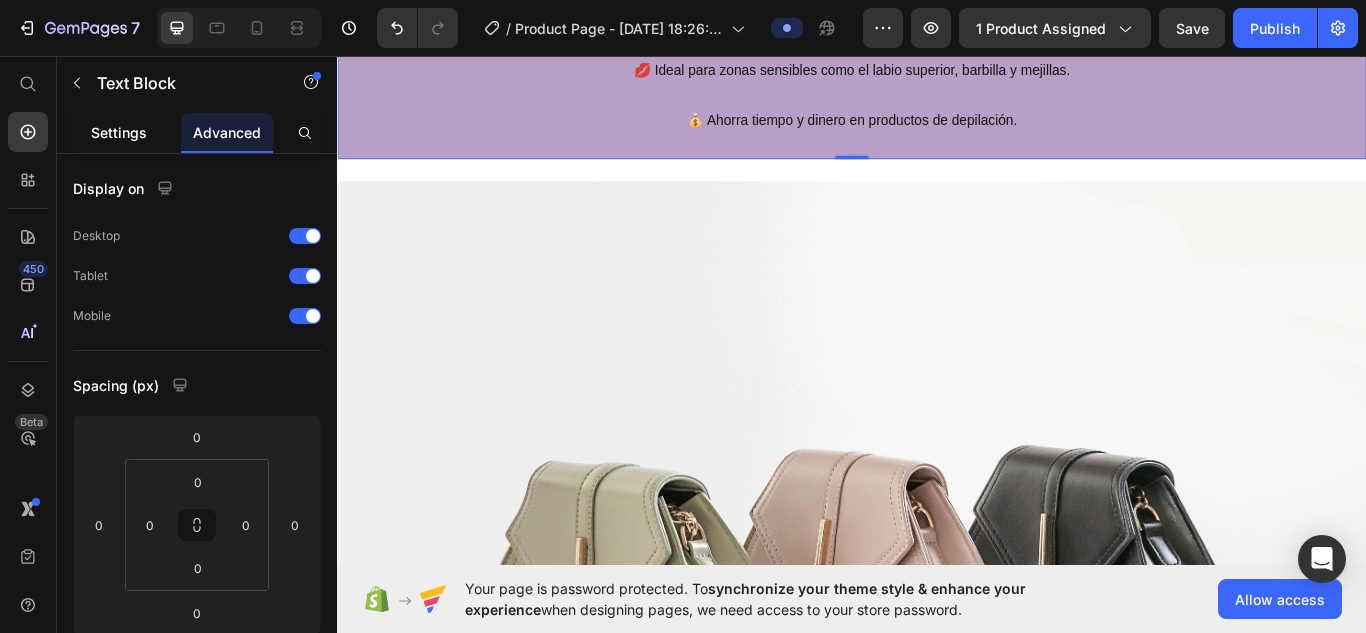 click on "Settings" 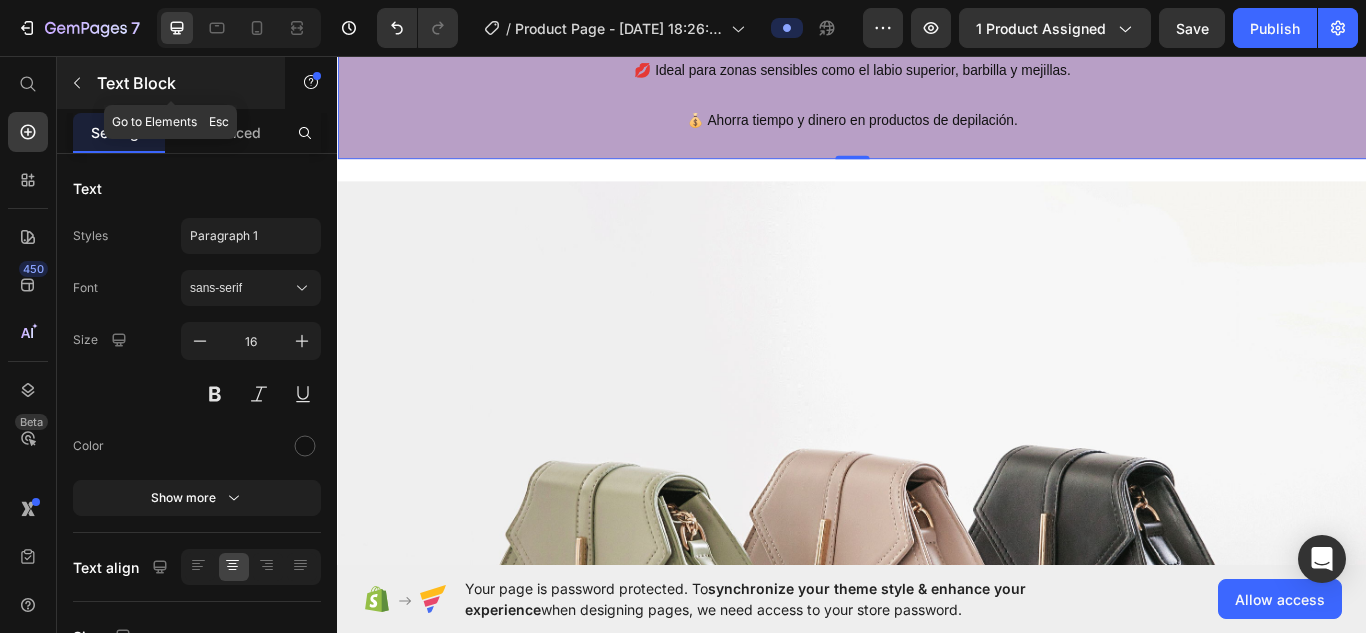 click 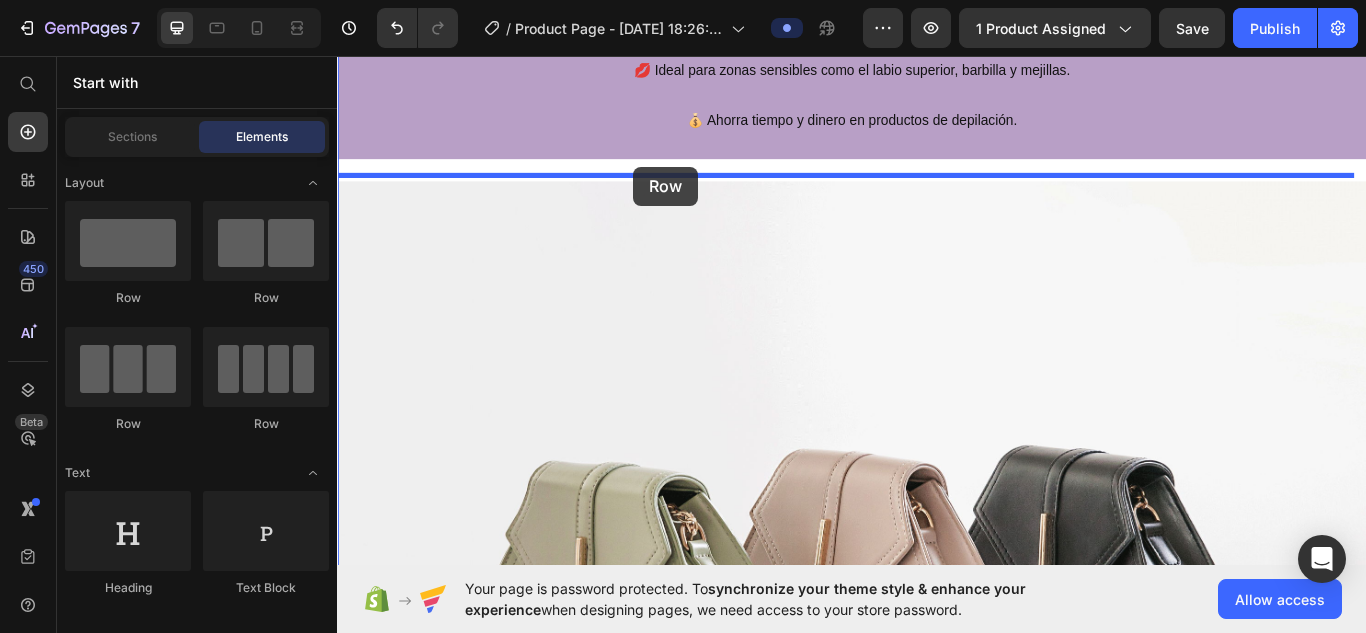 drag, startPoint x: 495, startPoint y: 294, endPoint x: 682, endPoint y: 186, distance: 215.94675 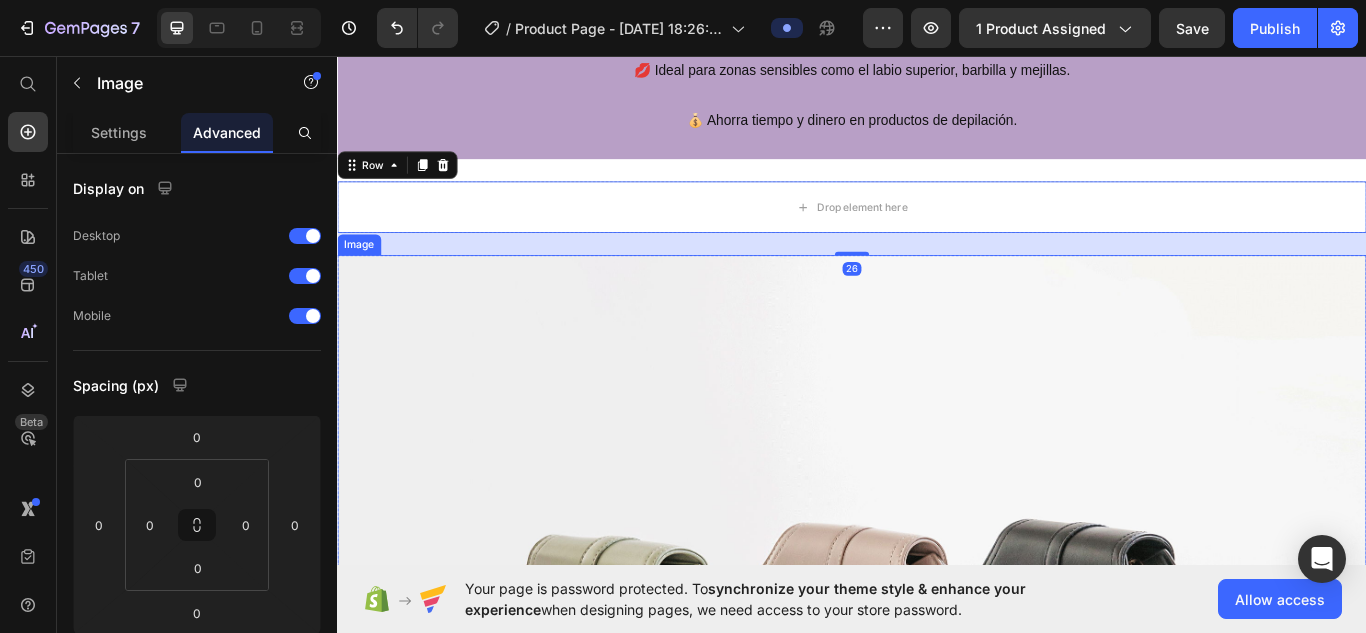 click at bounding box center [937, 739] 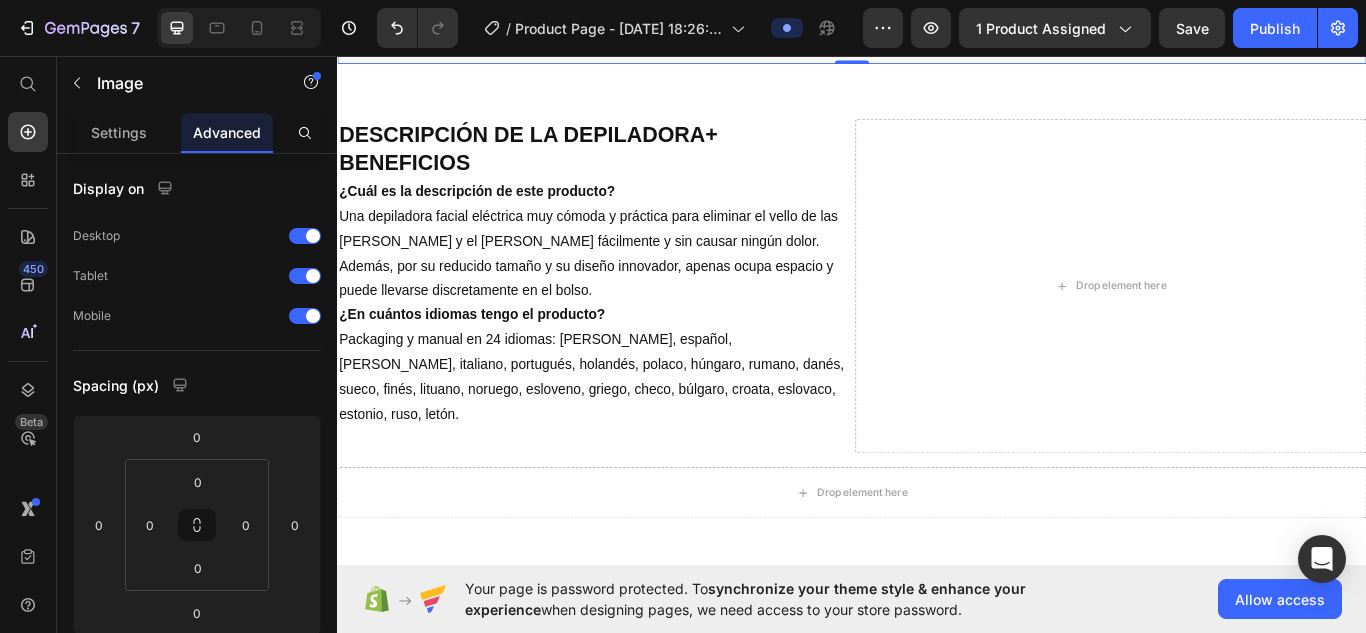 scroll, scrollTop: 2516, scrollLeft: 0, axis: vertical 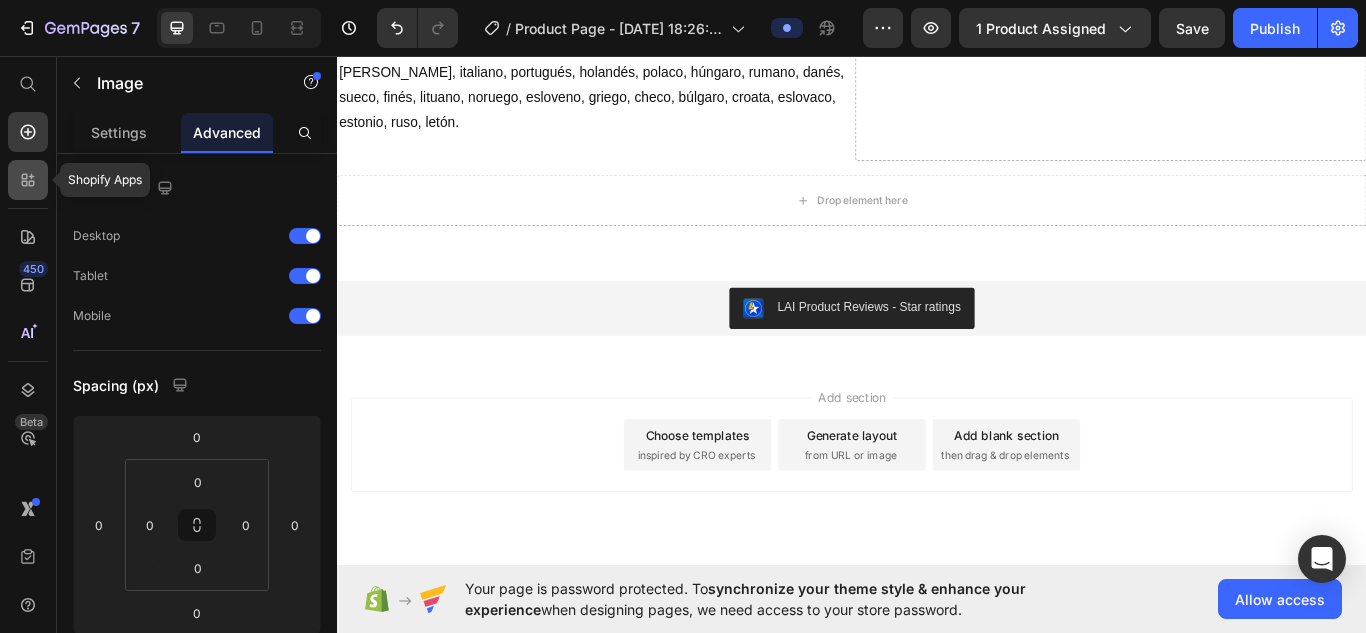 click 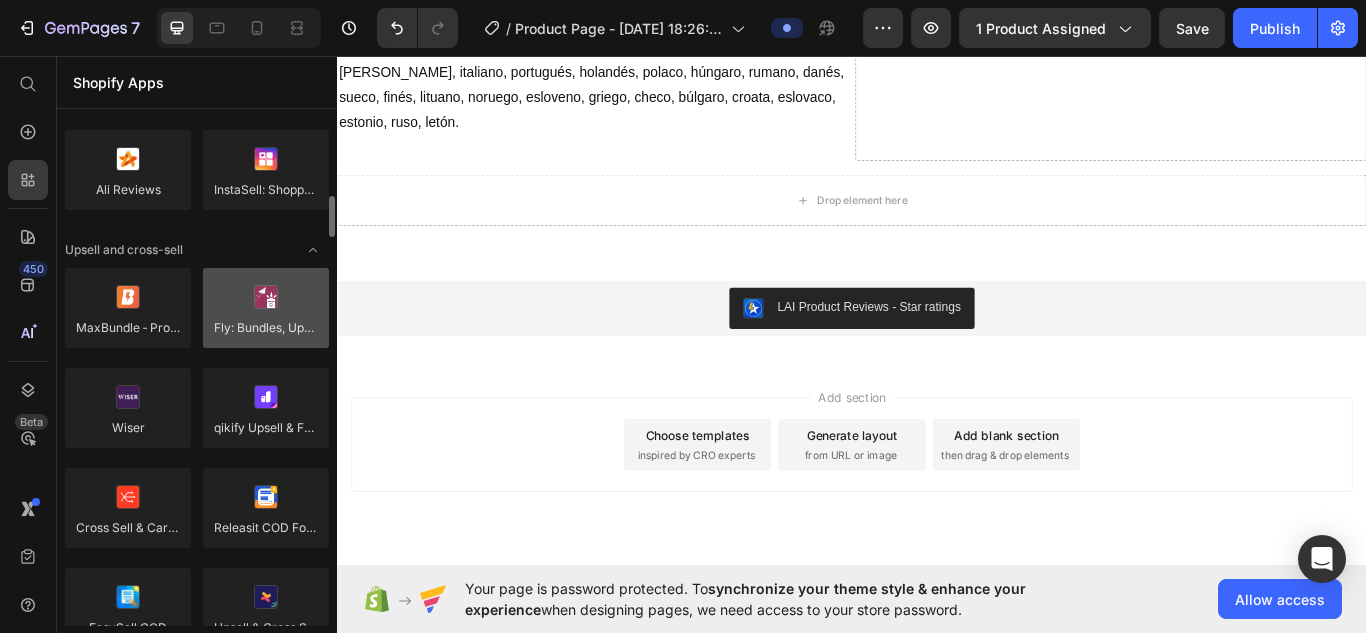 scroll, scrollTop: 759, scrollLeft: 0, axis: vertical 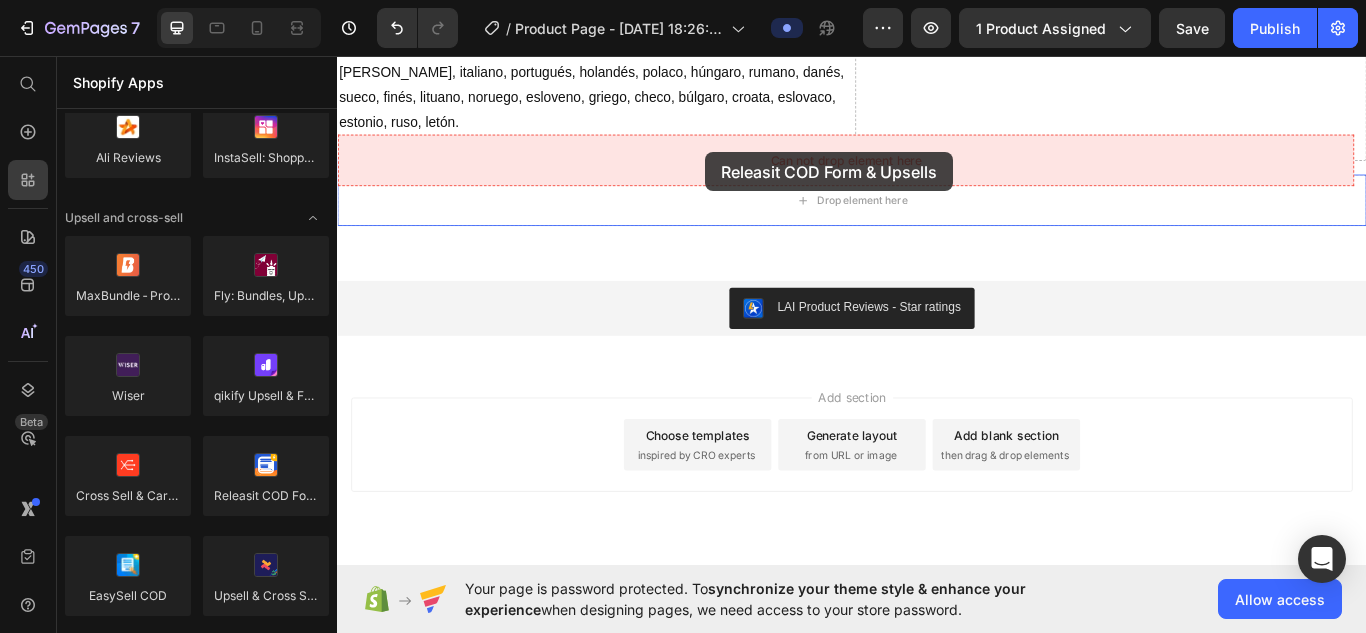 drag, startPoint x: 600, startPoint y: 535, endPoint x: 767, endPoint y: 173, distance: 398.66403 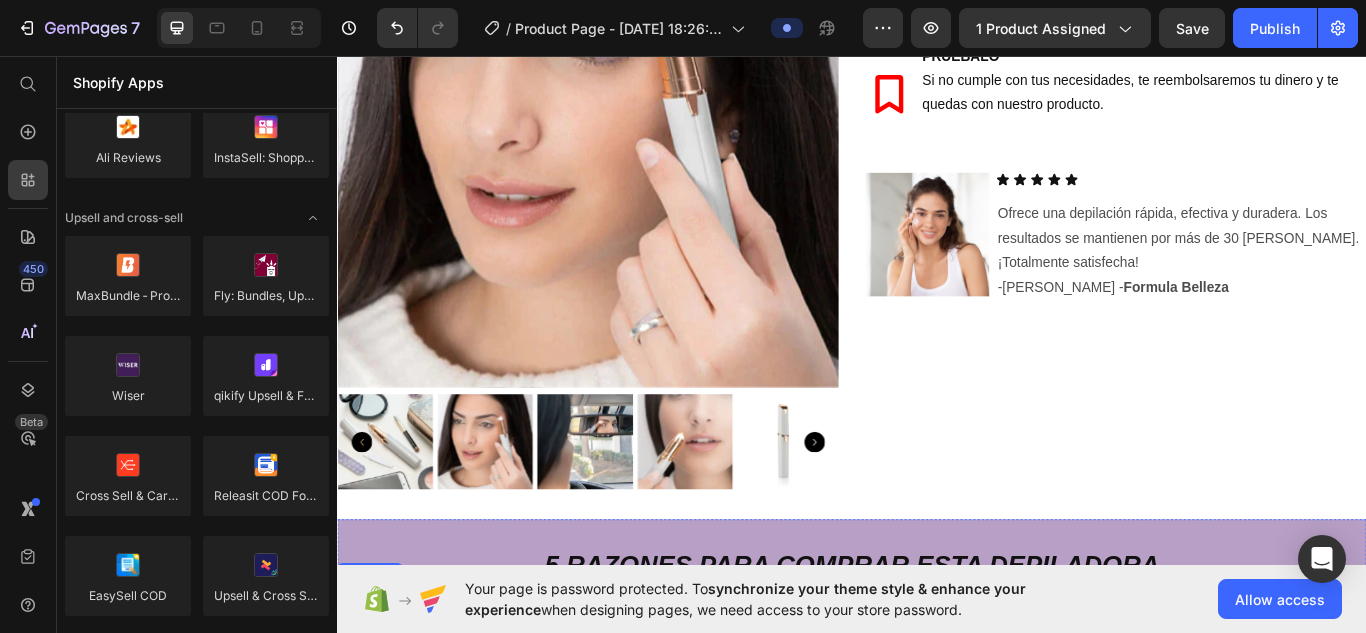 scroll, scrollTop: 0, scrollLeft: 0, axis: both 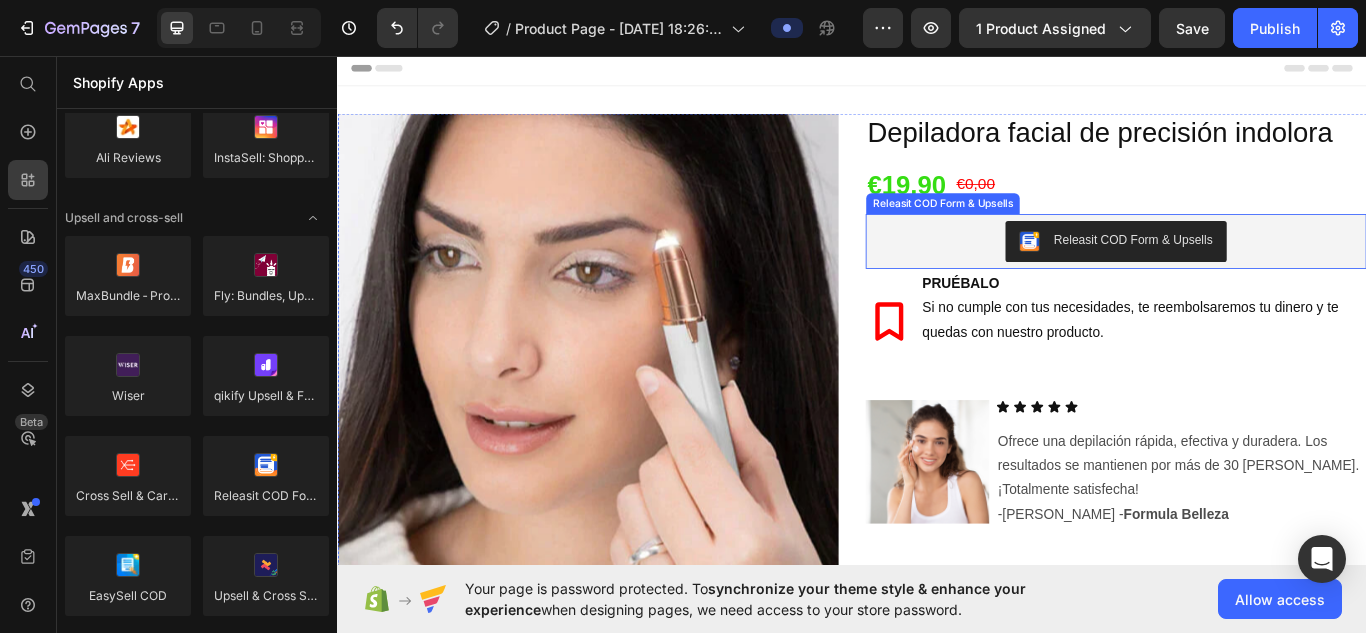 click on "€0,00" at bounding box center (1081, 206) 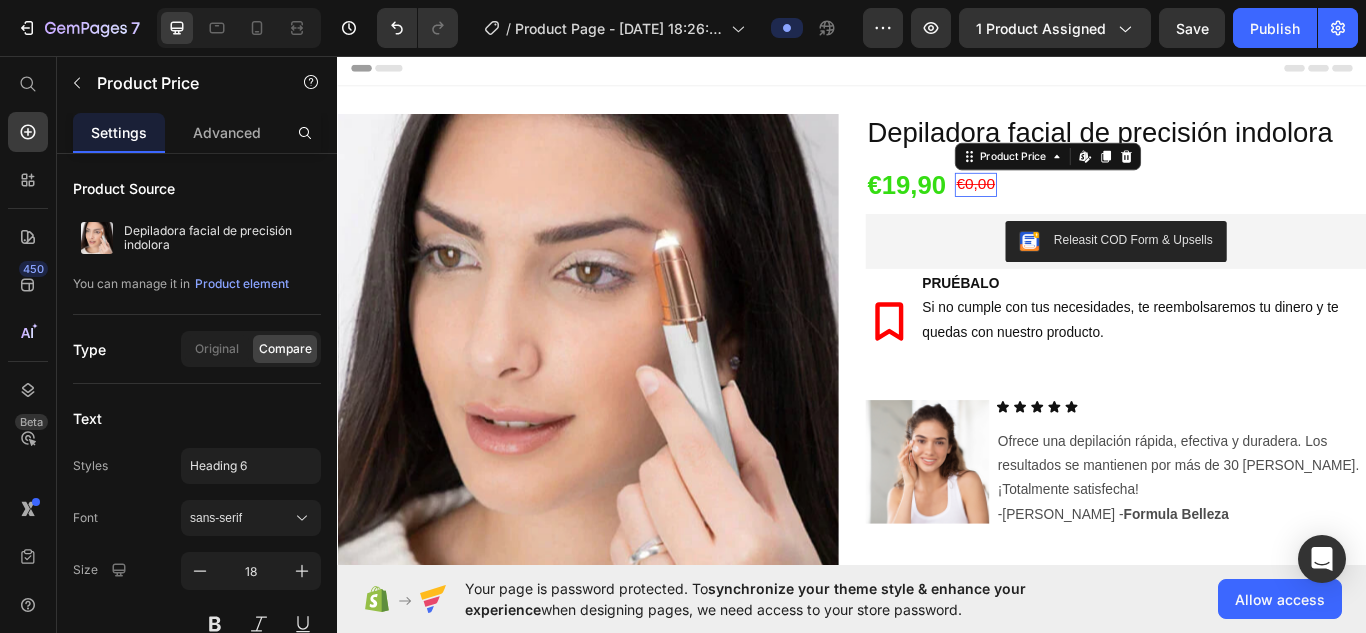 click on "€0,00" at bounding box center (1081, 206) 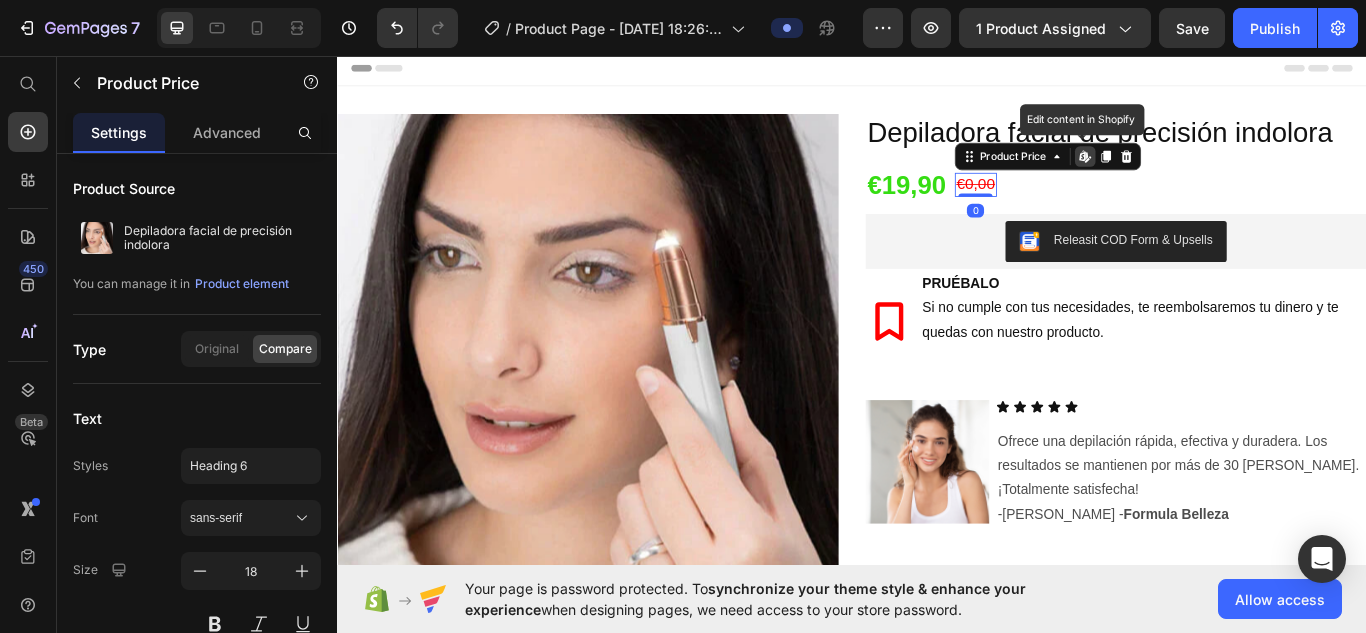 click 